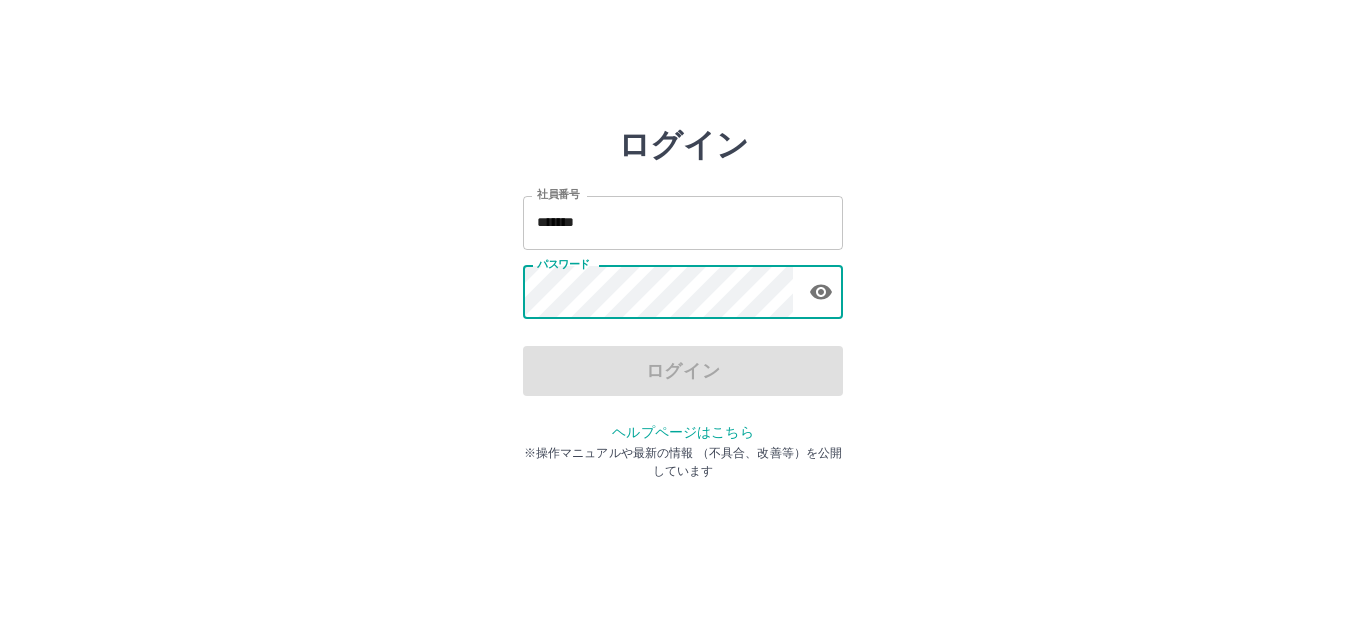 scroll, scrollTop: 0, scrollLeft: 0, axis: both 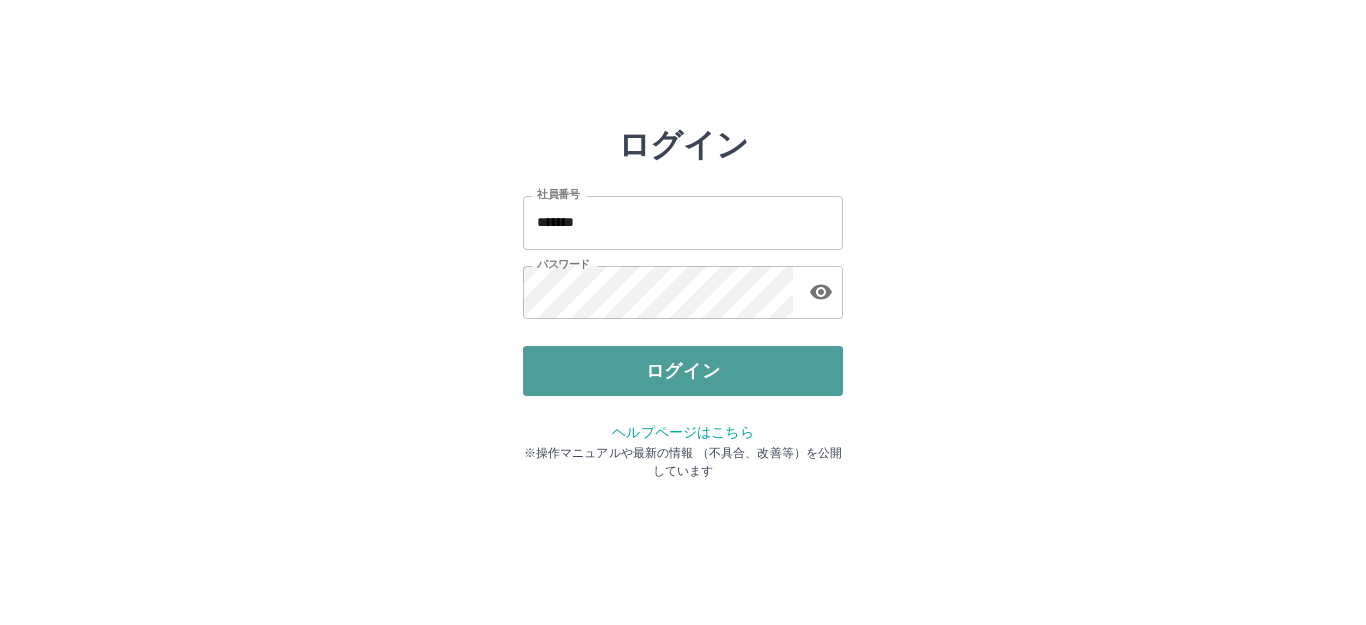 click on "ログイン" at bounding box center (683, 371) 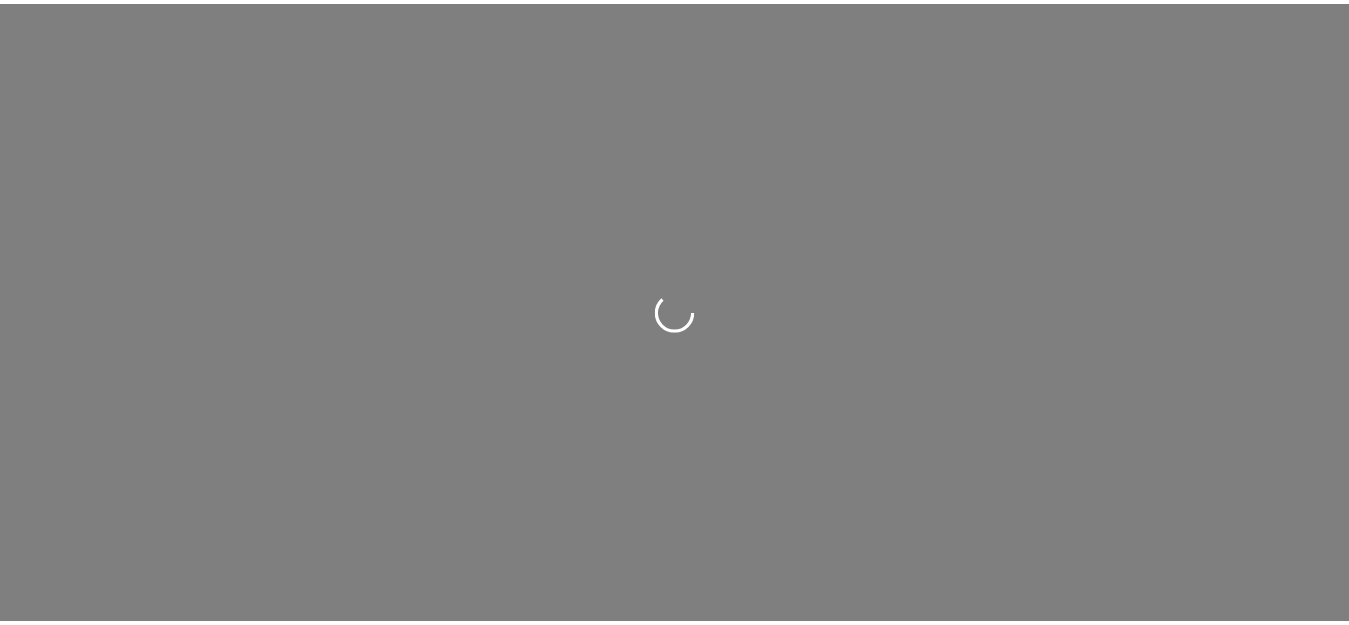 scroll, scrollTop: 0, scrollLeft: 0, axis: both 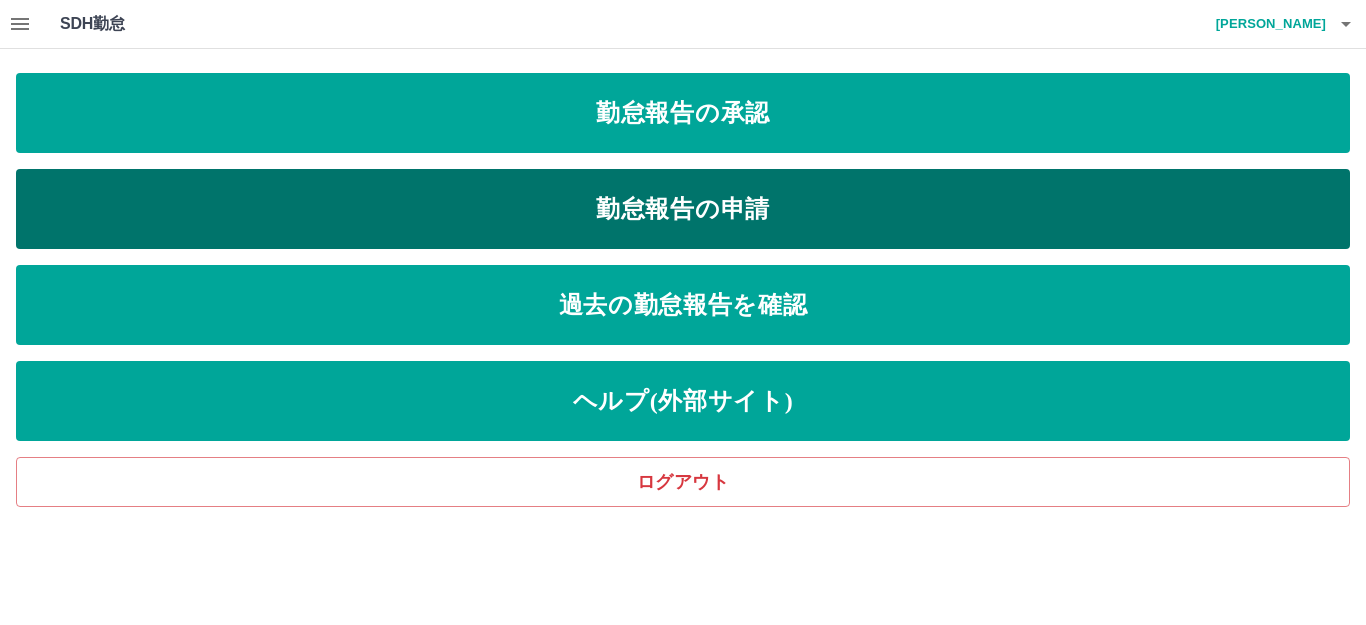 click on "勤怠報告の申請" at bounding box center (683, 209) 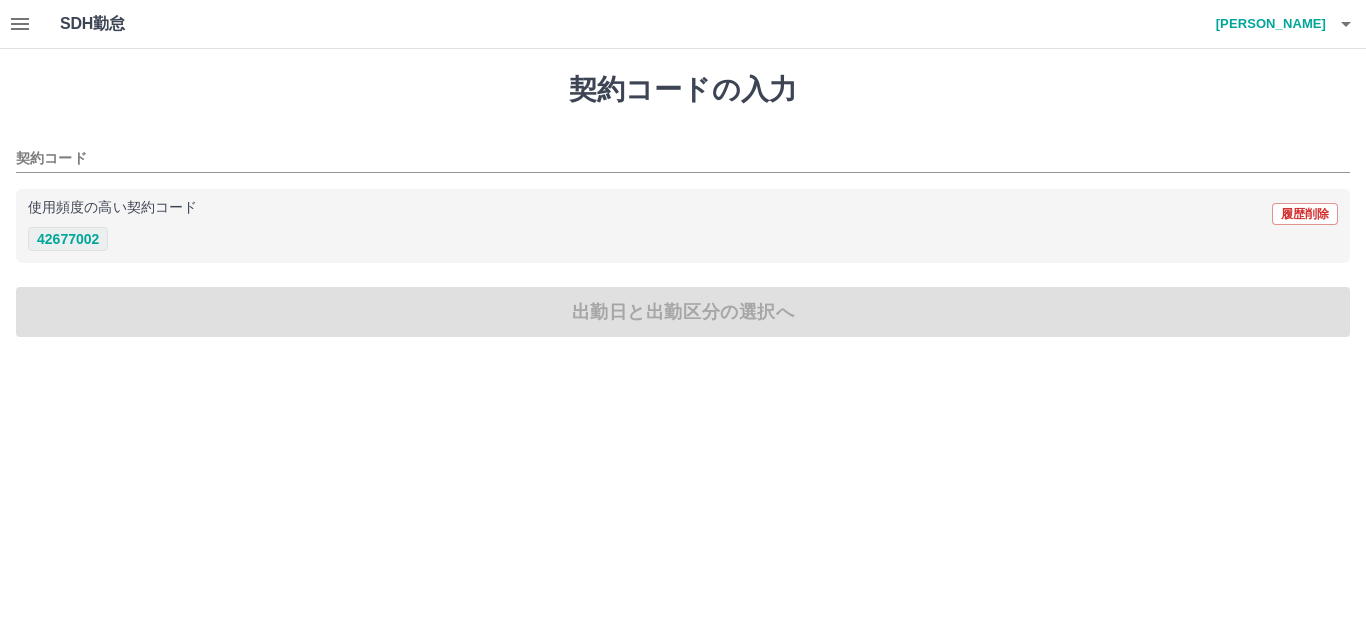 click on "42677002" at bounding box center [68, 239] 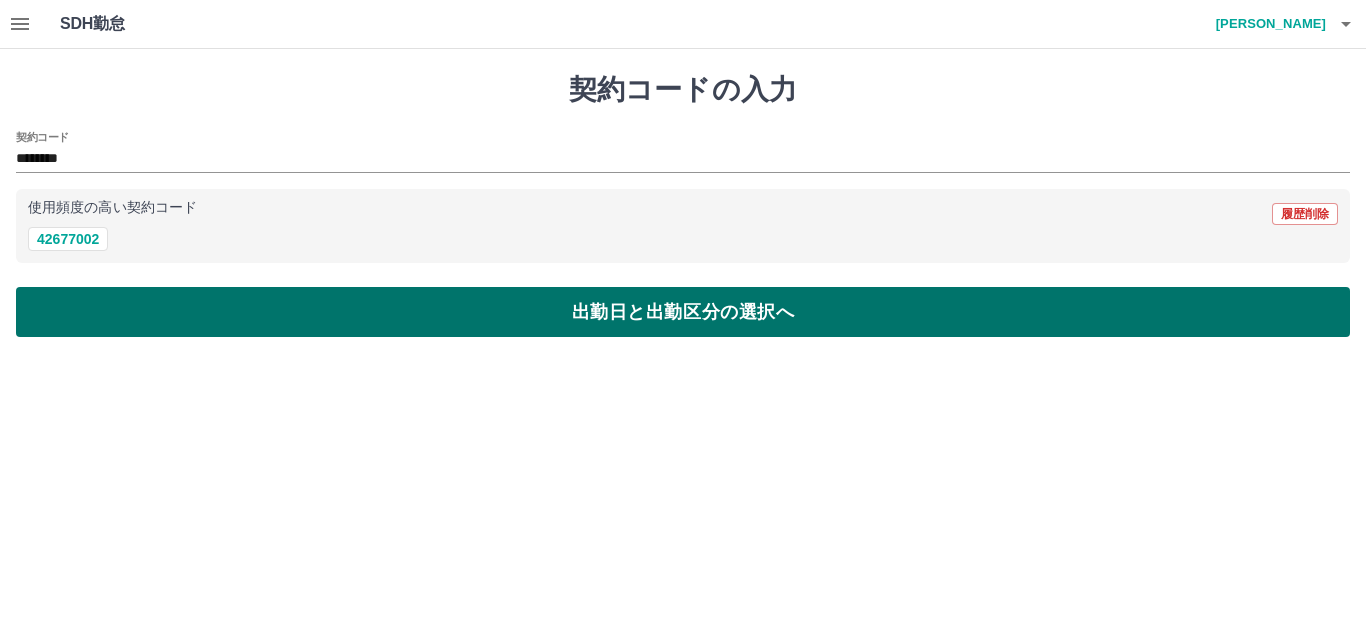 click on "出勤日と出勤区分の選択へ" at bounding box center [683, 312] 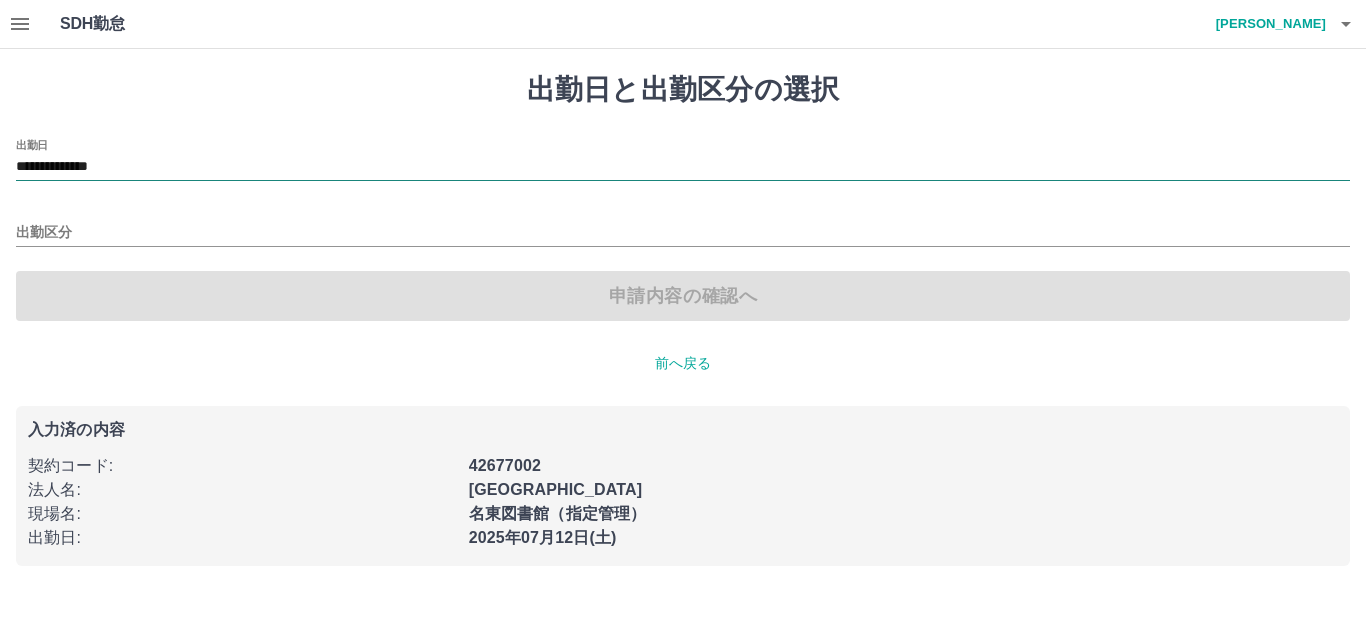 click on "**********" at bounding box center (683, 167) 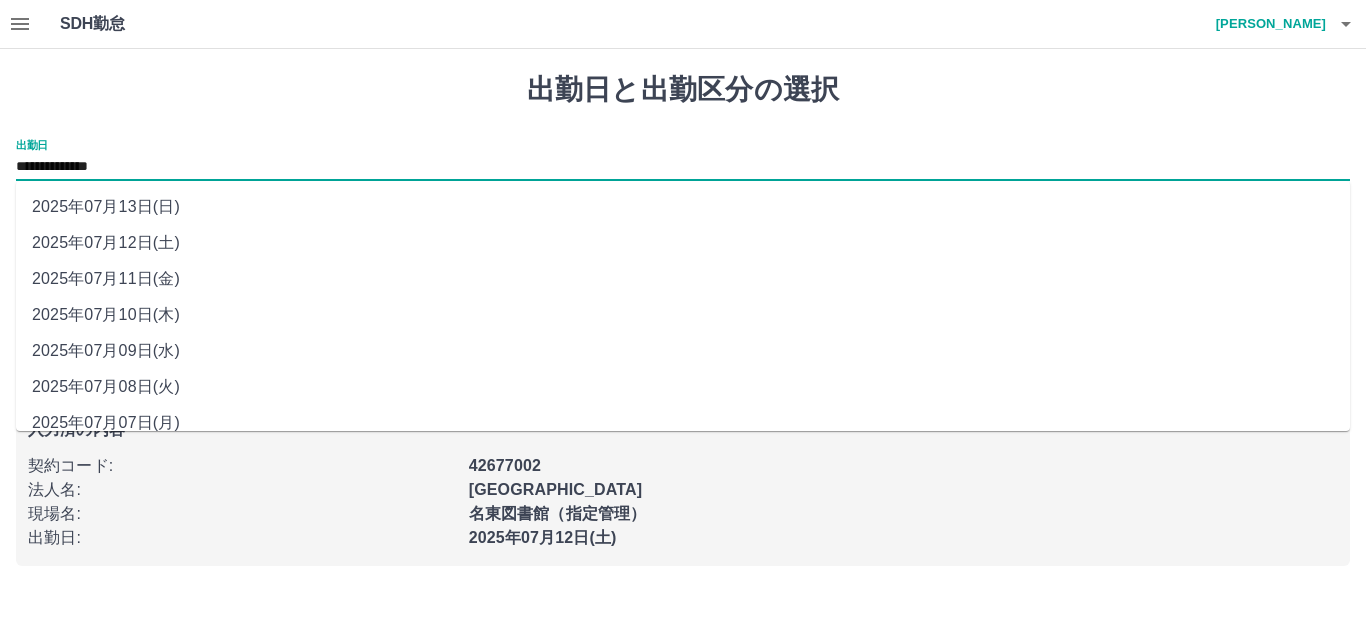 click on "2025年07月10日(木)" at bounding box center (683, 315) 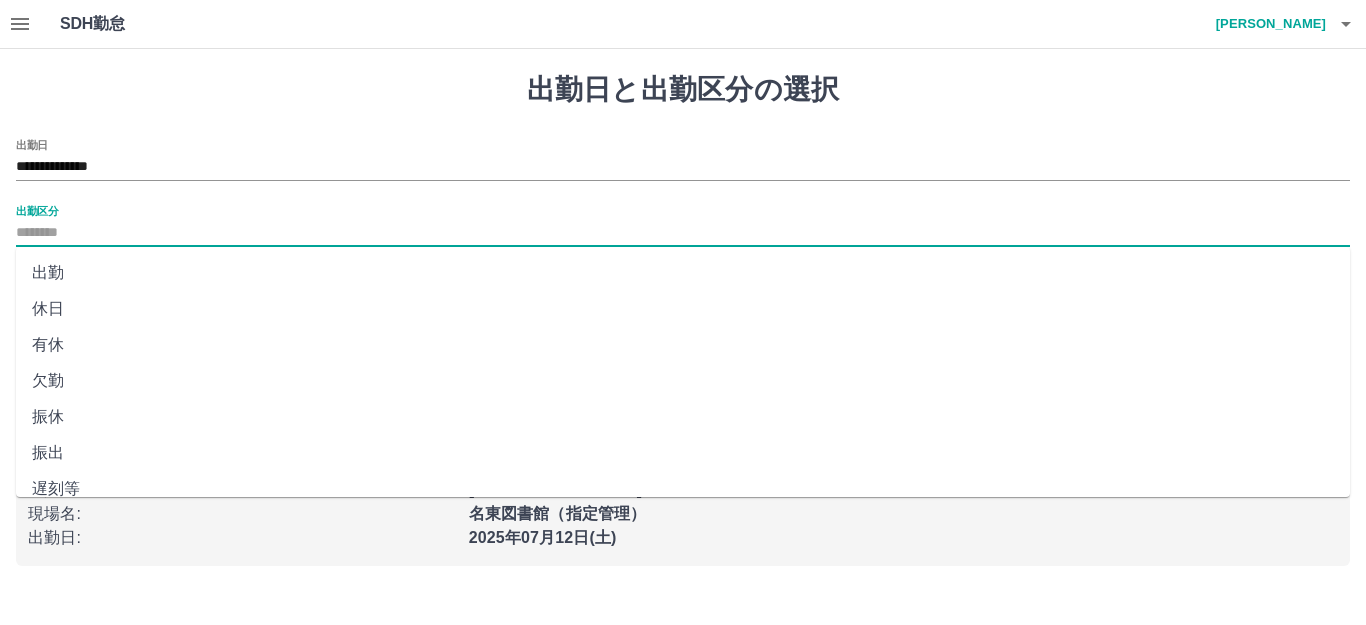 click on "出勤区分" at bounding box center [683, 233] 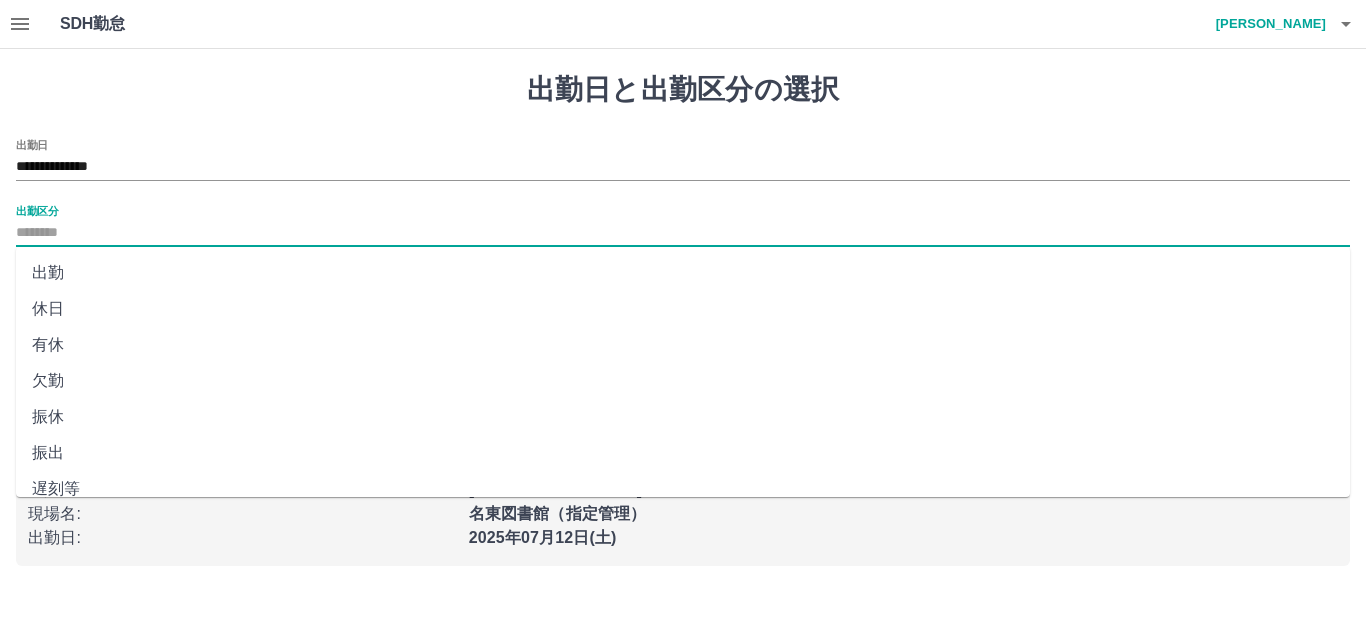 click on "出勤" at bounding box center [683, 273] 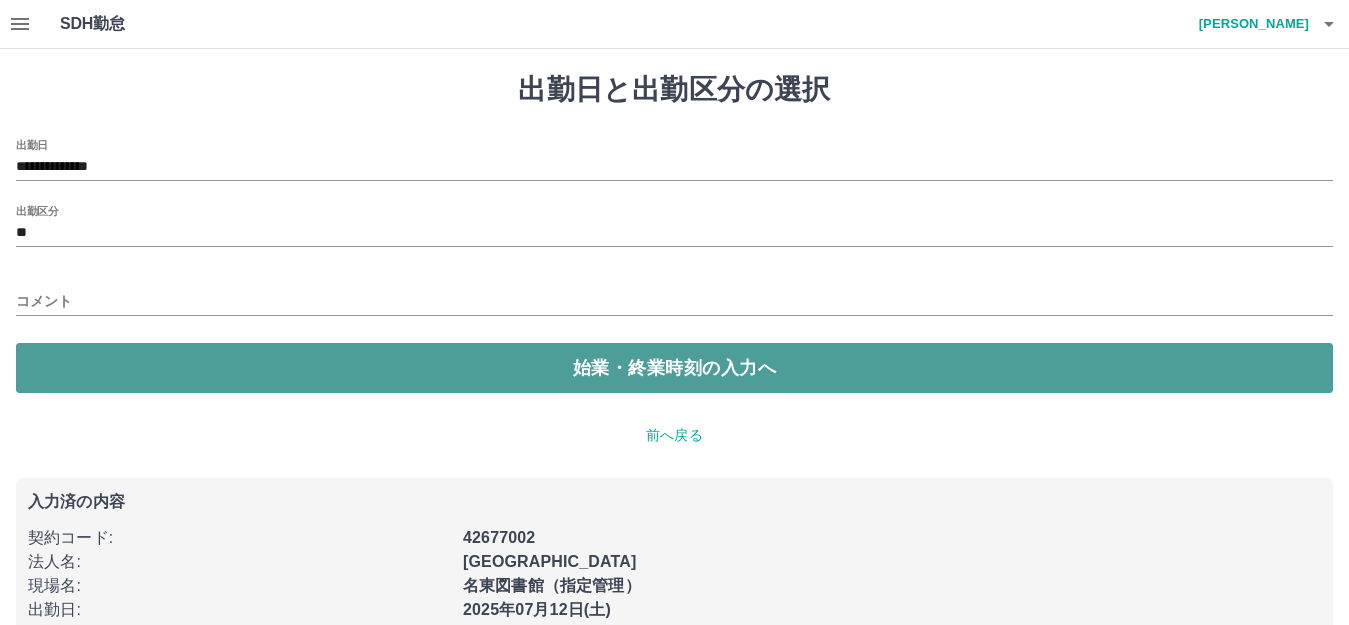 click on "始業・終業時刻の入力へ" at bounding box center [674, 368] 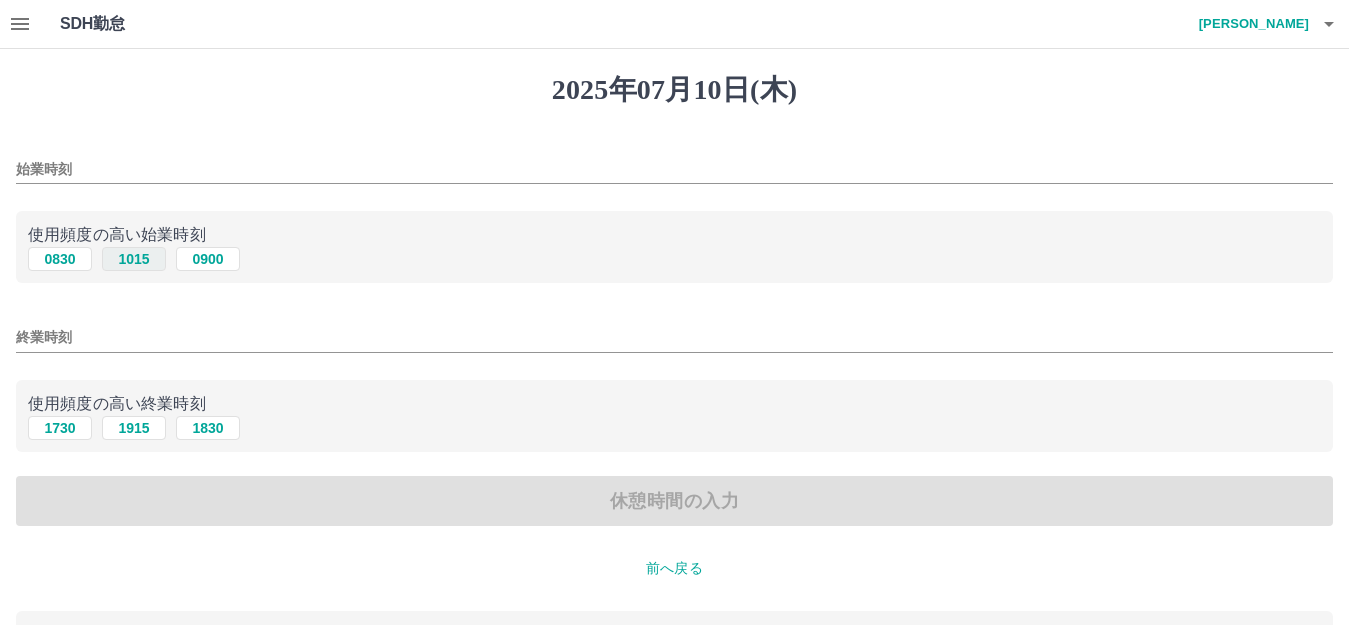 click on "1015" at bounding box center [134, 259] 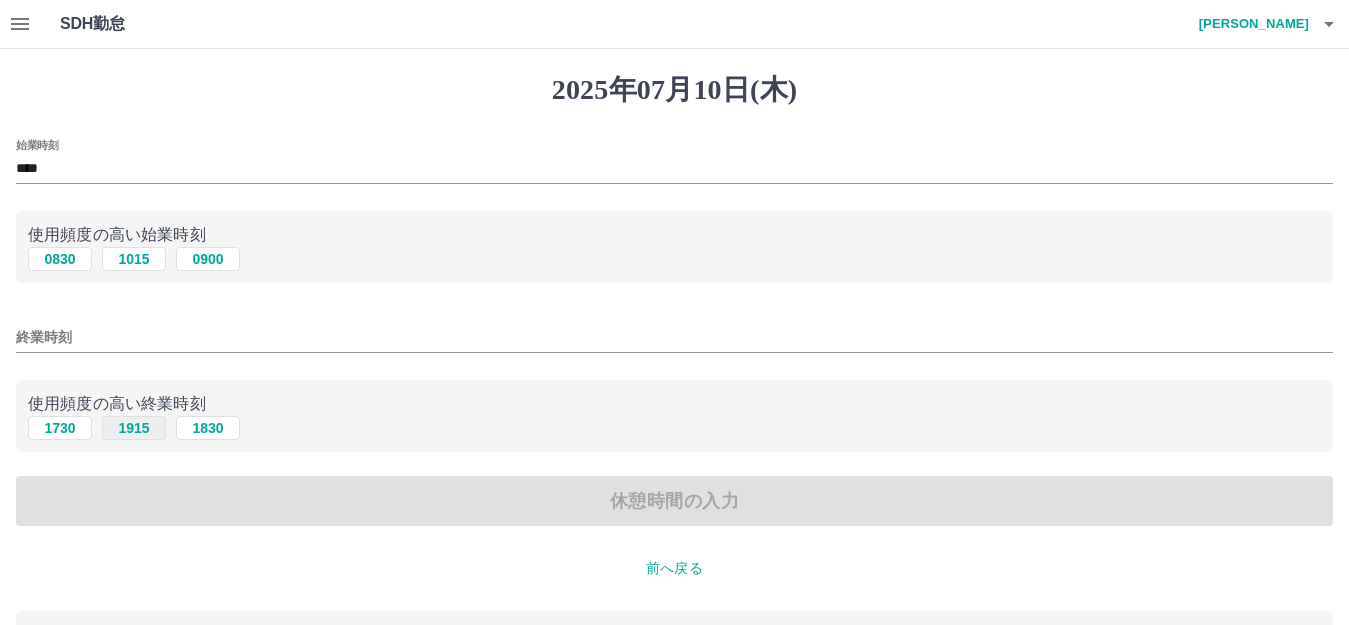 click on "1915" at bounding box center (134, 428) 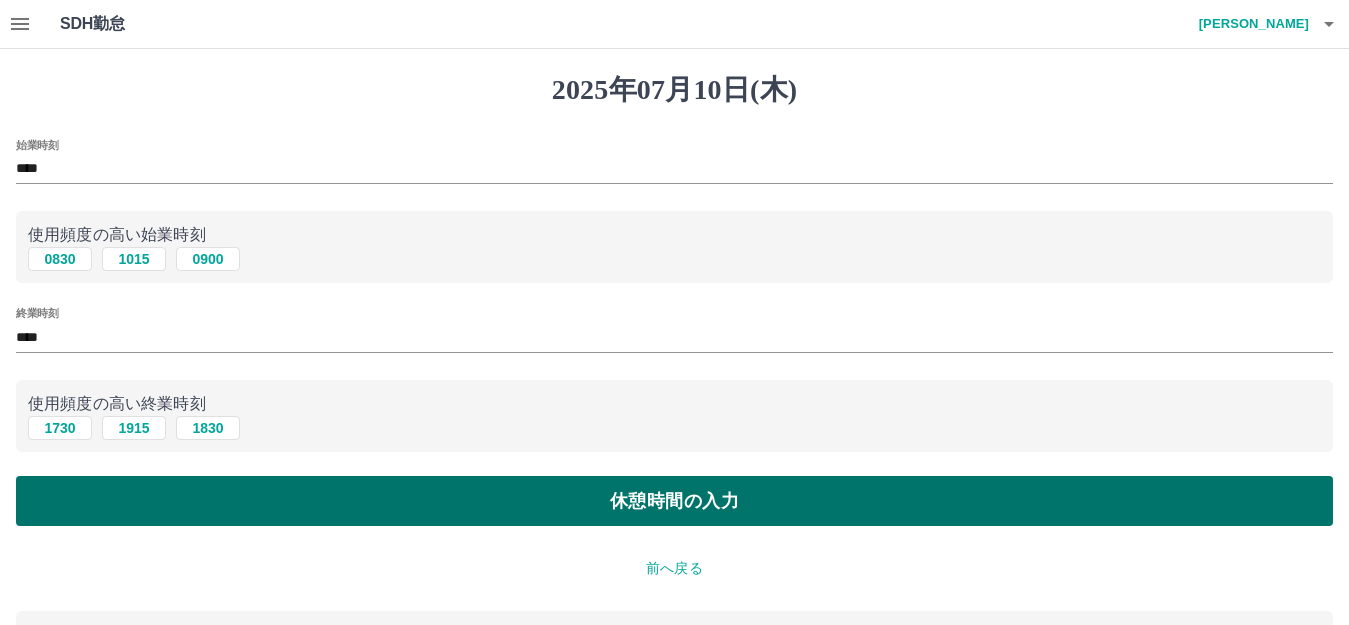 click on "休憩時間の入力" at bounding box center (674, 501) 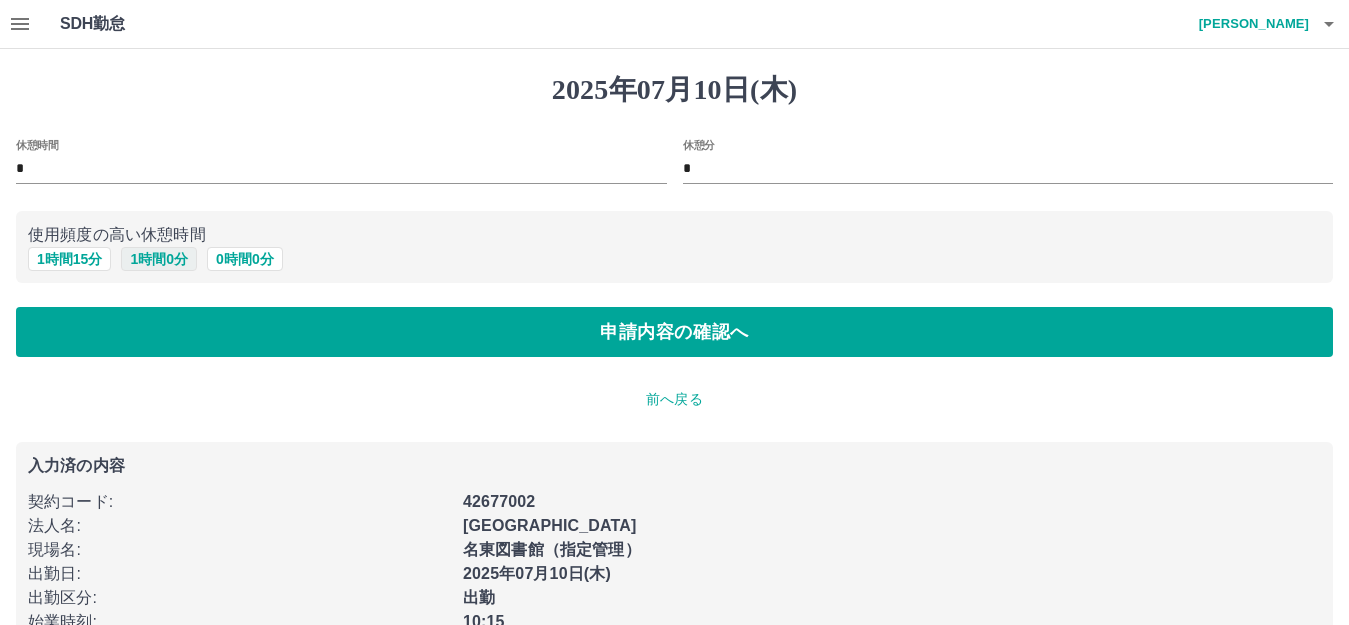 click on "1 時間 0 分" at bounding box center (159, 259) 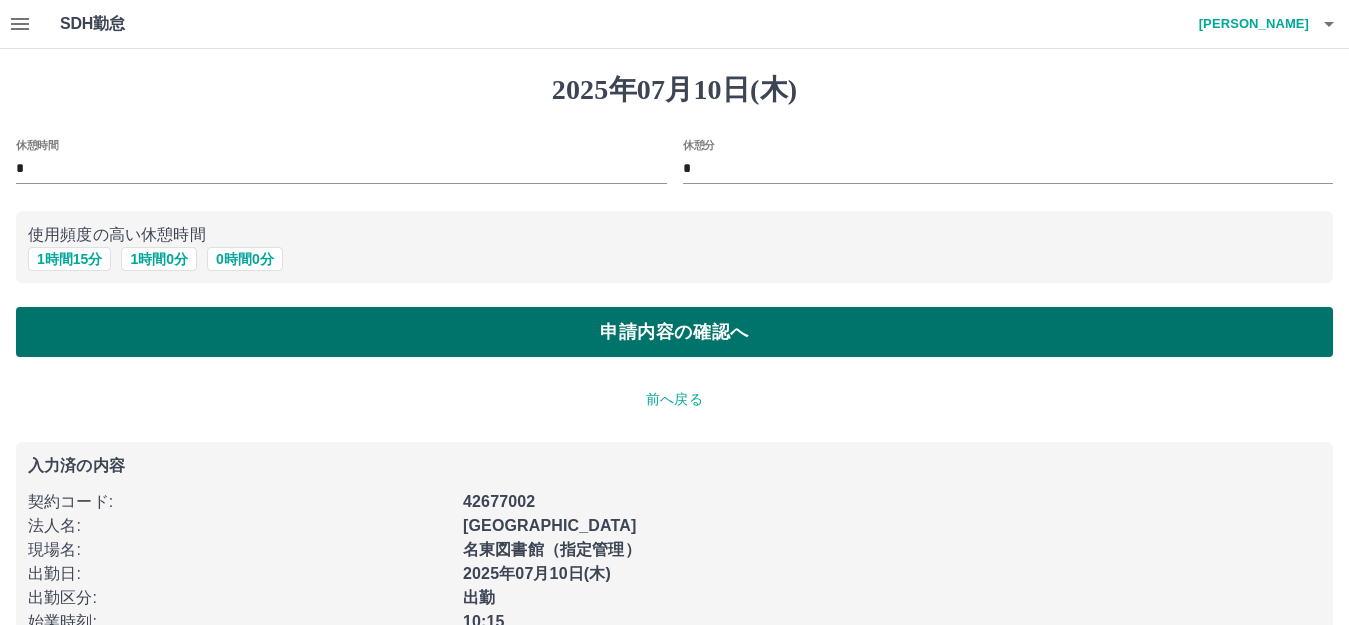 click on "申請内容の確認へ" at bounding box center [674, 332] 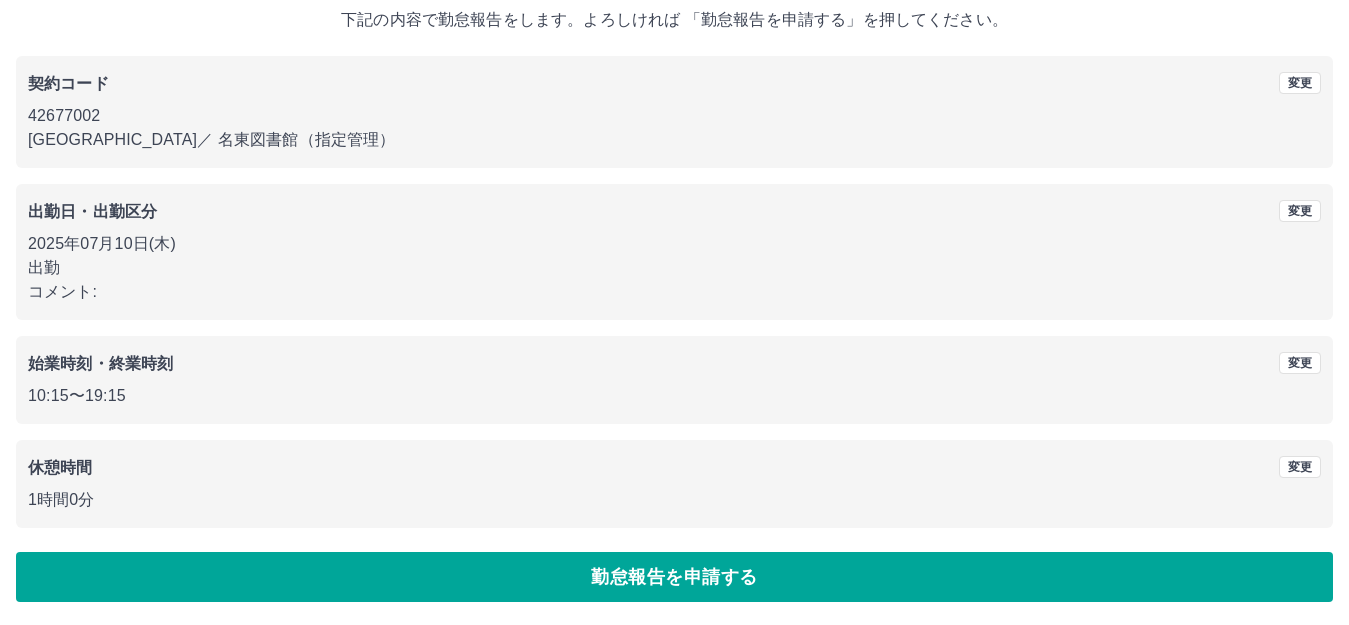 scroll, scrollTop: 124, scrollLeft: 0, axis: vertical 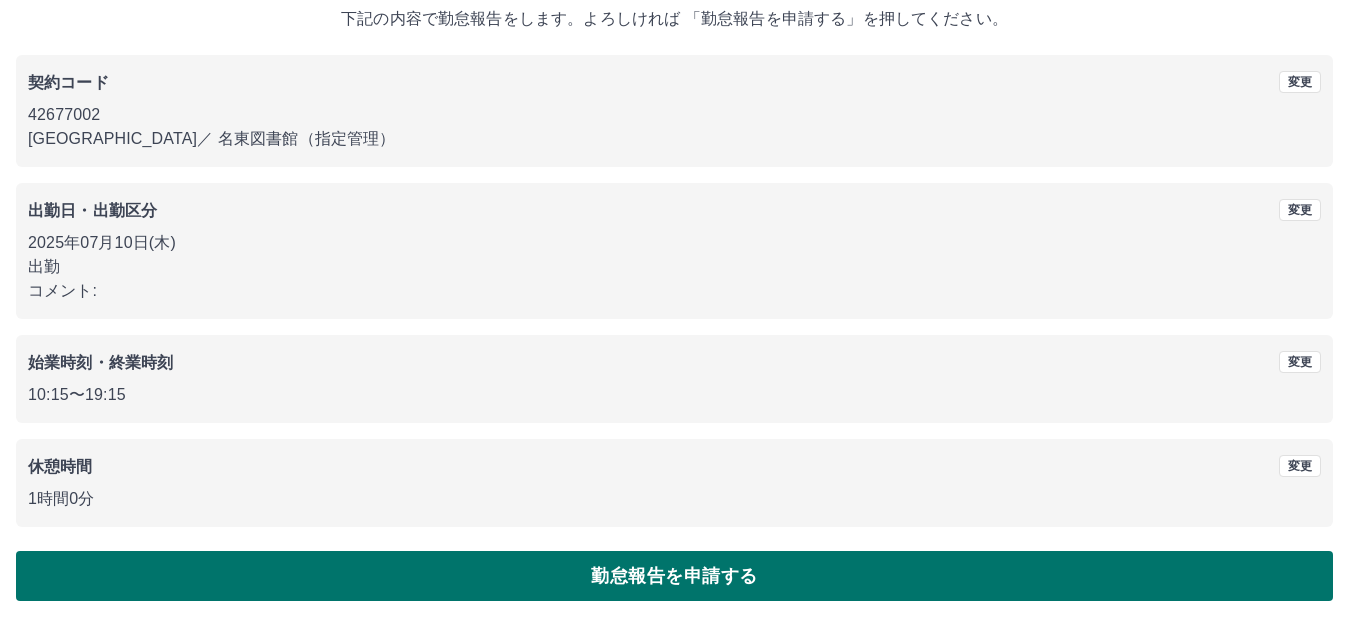 click on "勤怠報告を申請する" at bounding box center [674, 576] 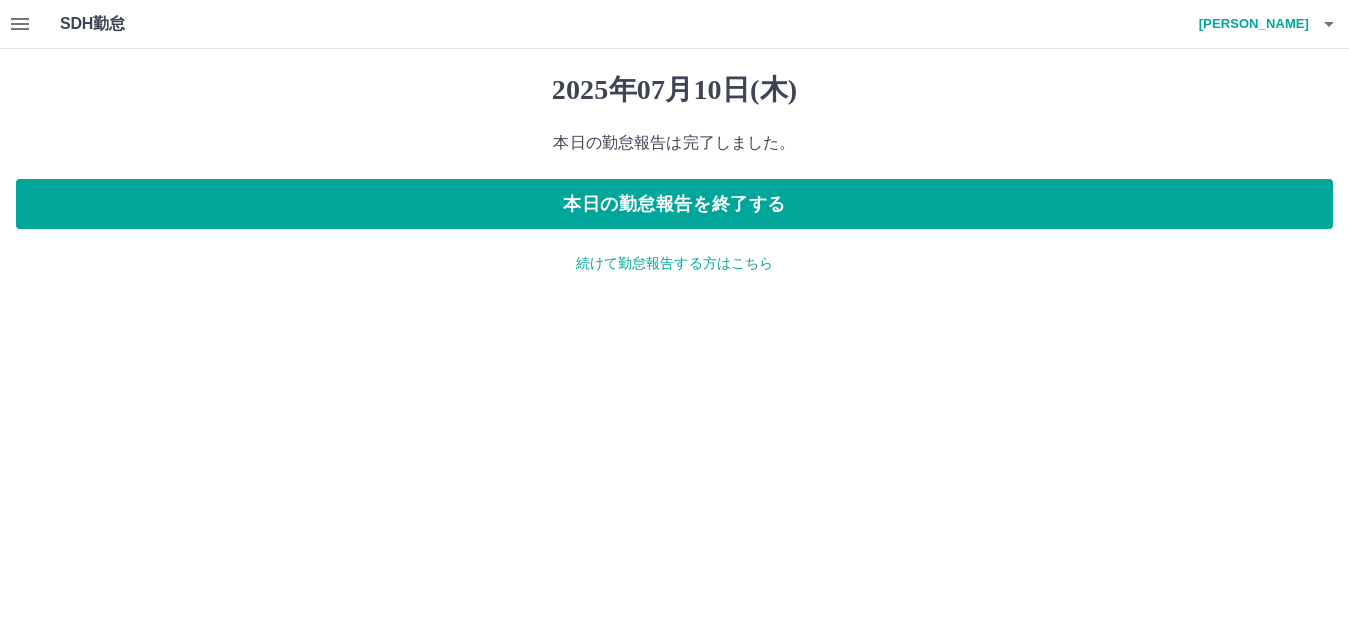 scroll, scrollTop: 0, scrollLeft: 0, axis: both 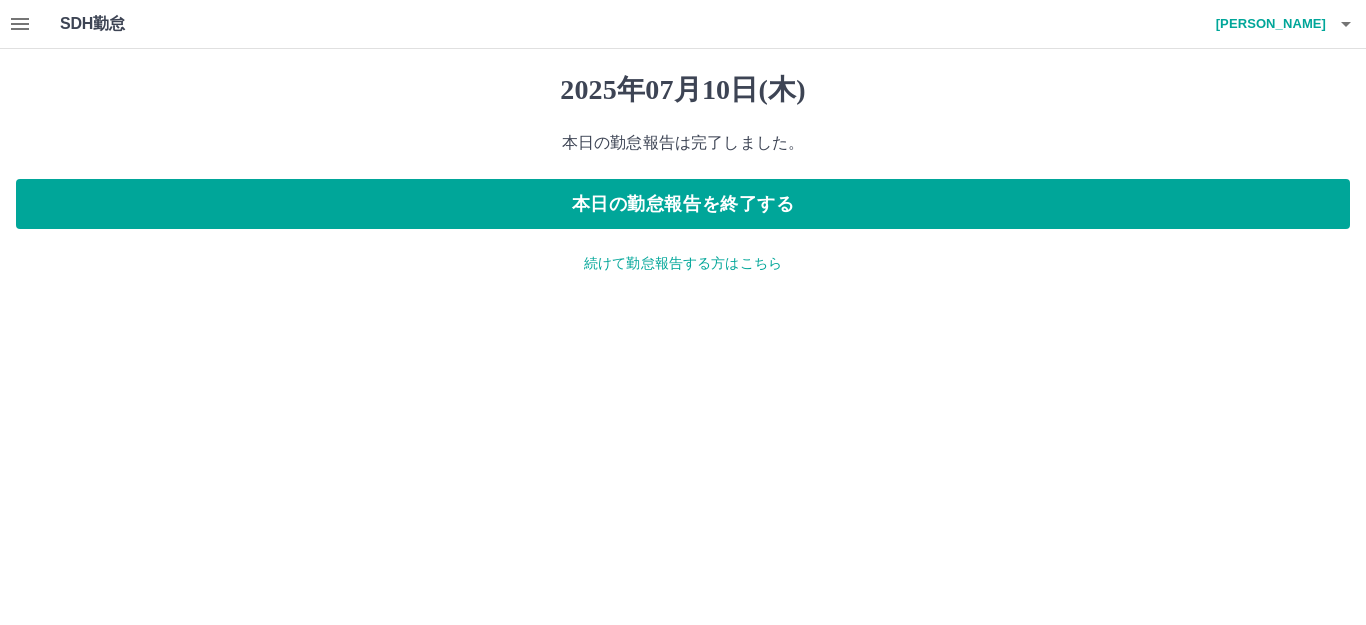 click 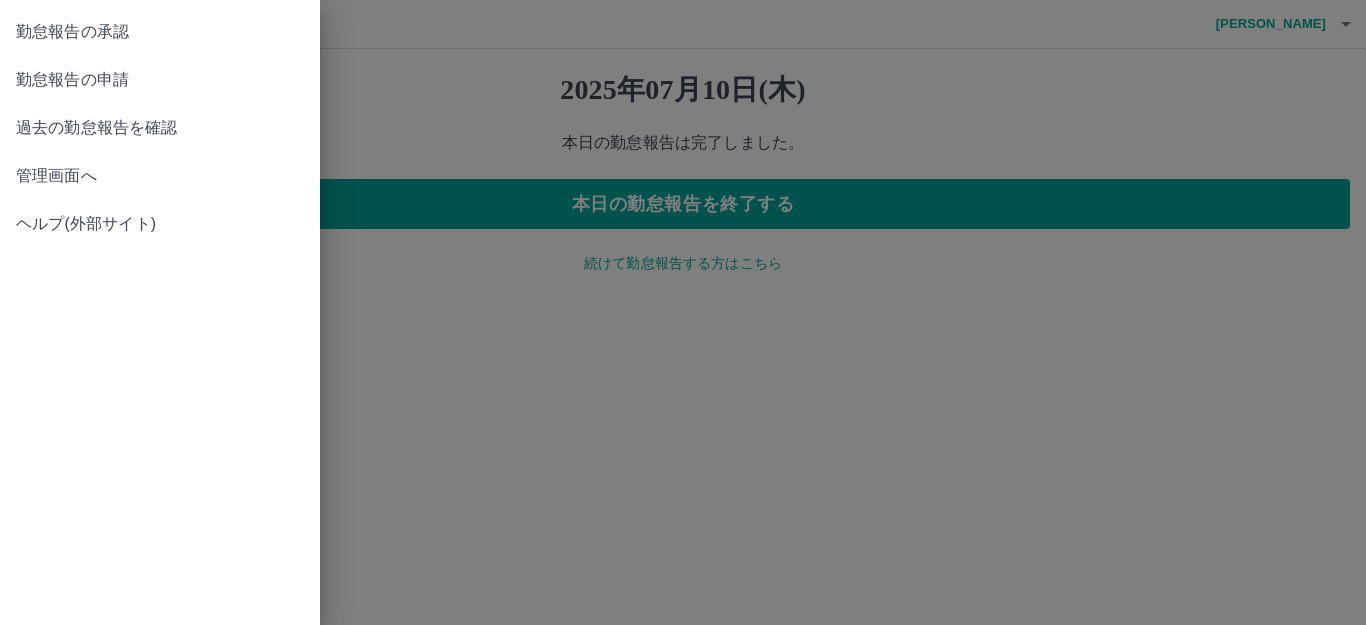 click at bounding box center [683, 312] 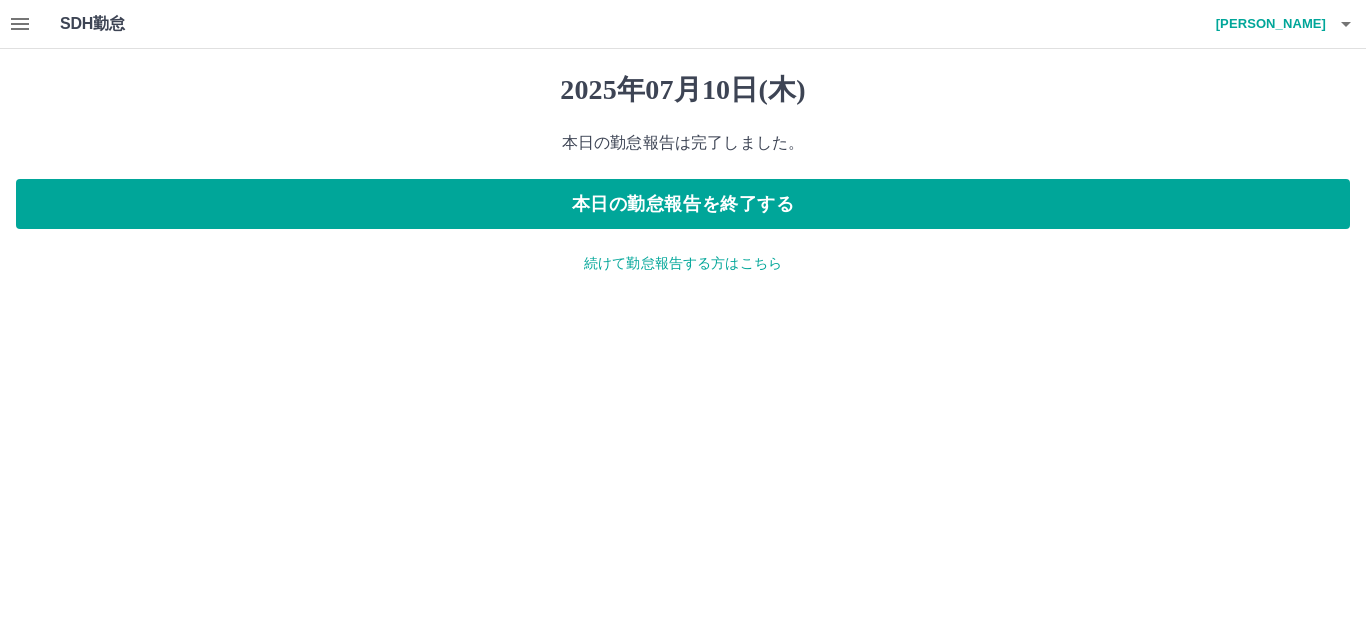 click on "続けて勤怠報告する方はこちら" at bounding box center [683, 263] 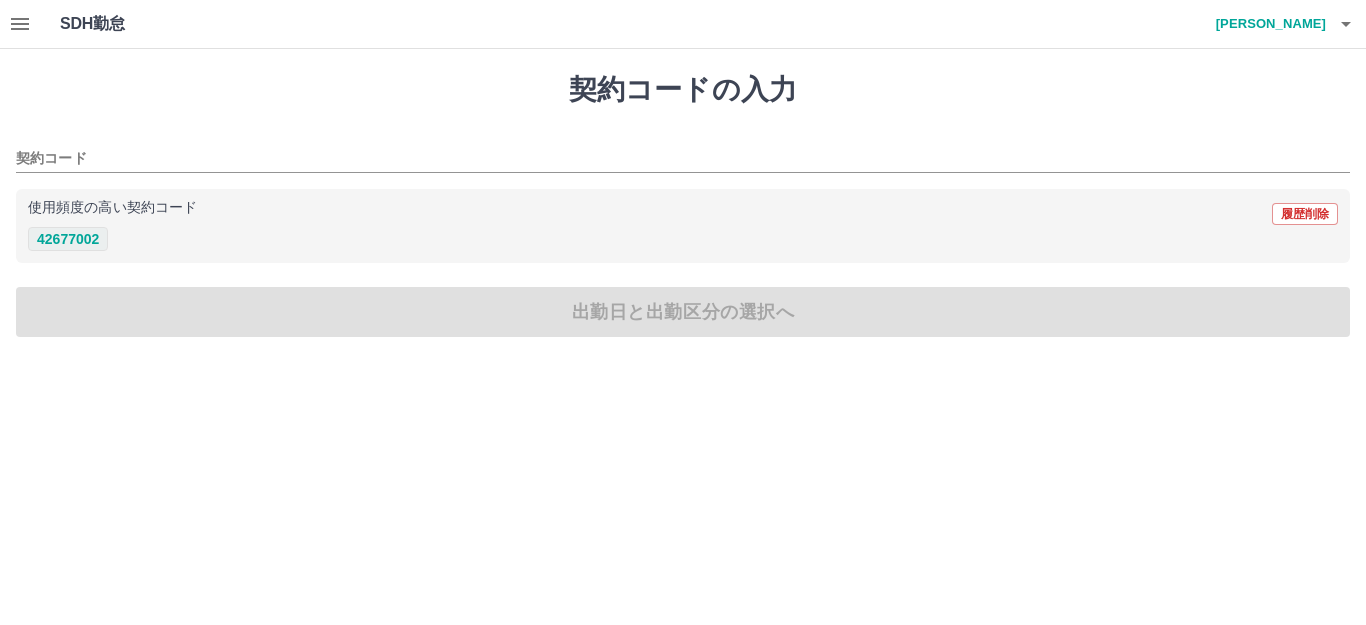 click on "42677002" at bounding box center [68, 239] 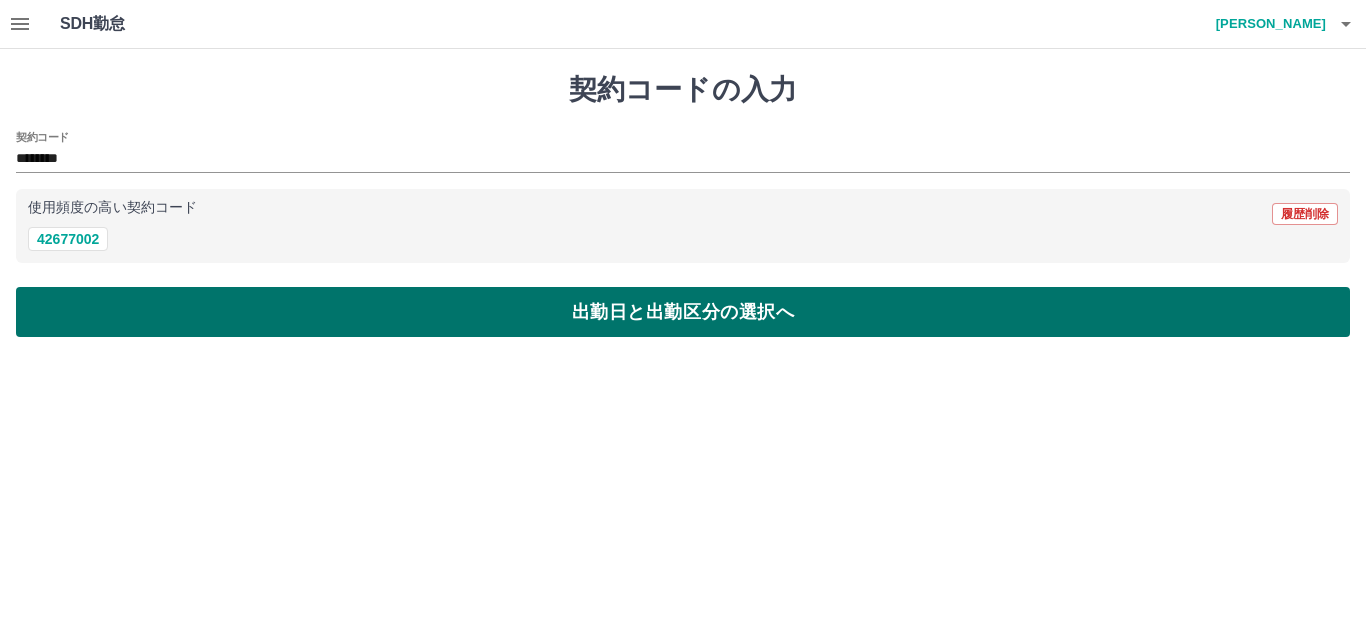 click on "出勤日と出勤区分の選択へ" at bounding box center [683, 312] 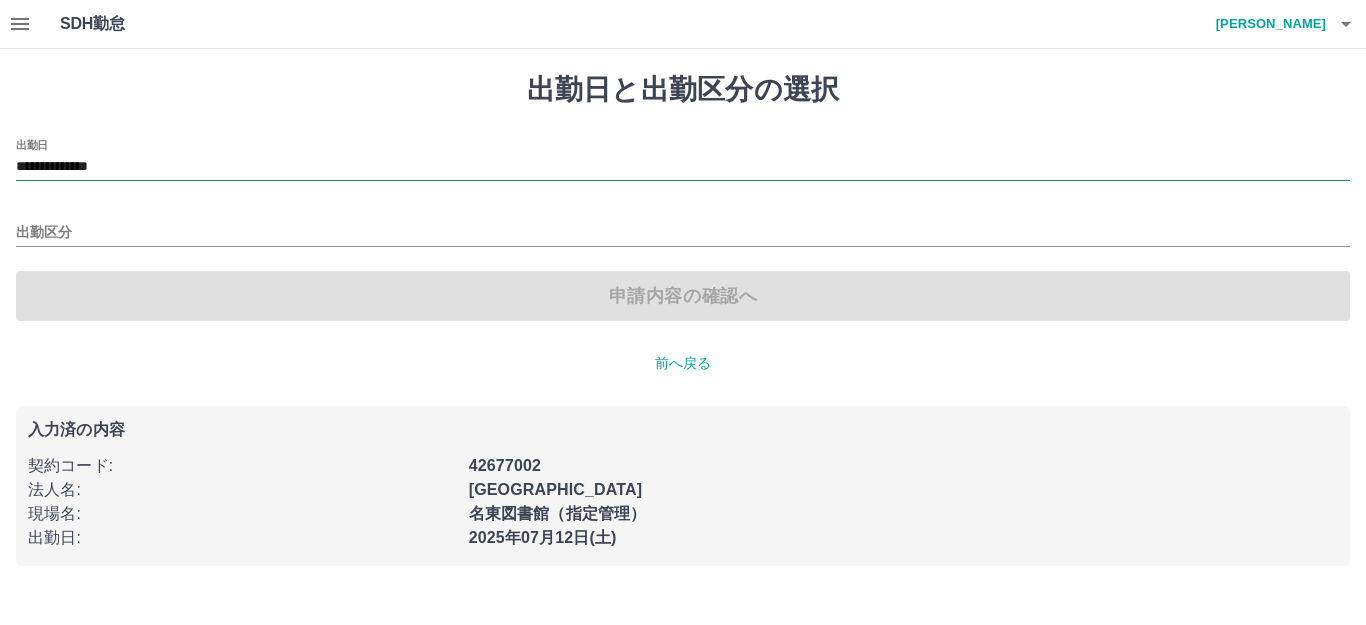 click on "**********" at bounding box center (683, 167) 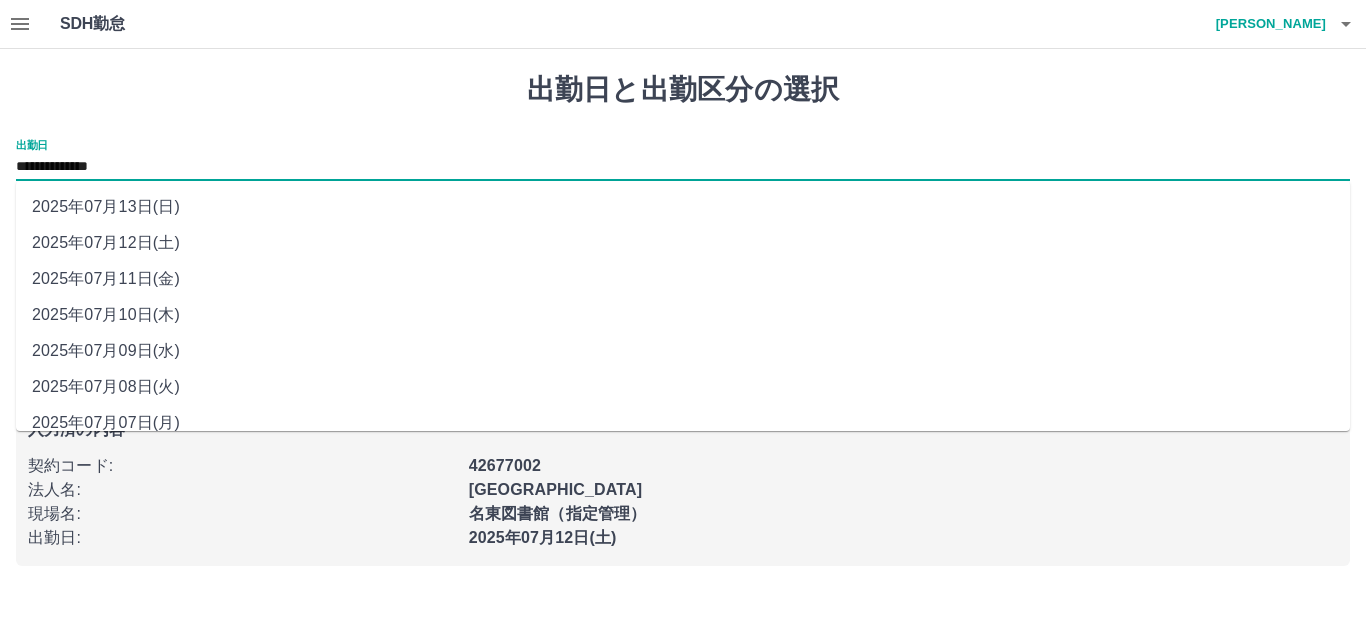 click on "2025年07月11日(金)" at bounding box center (683, 279) 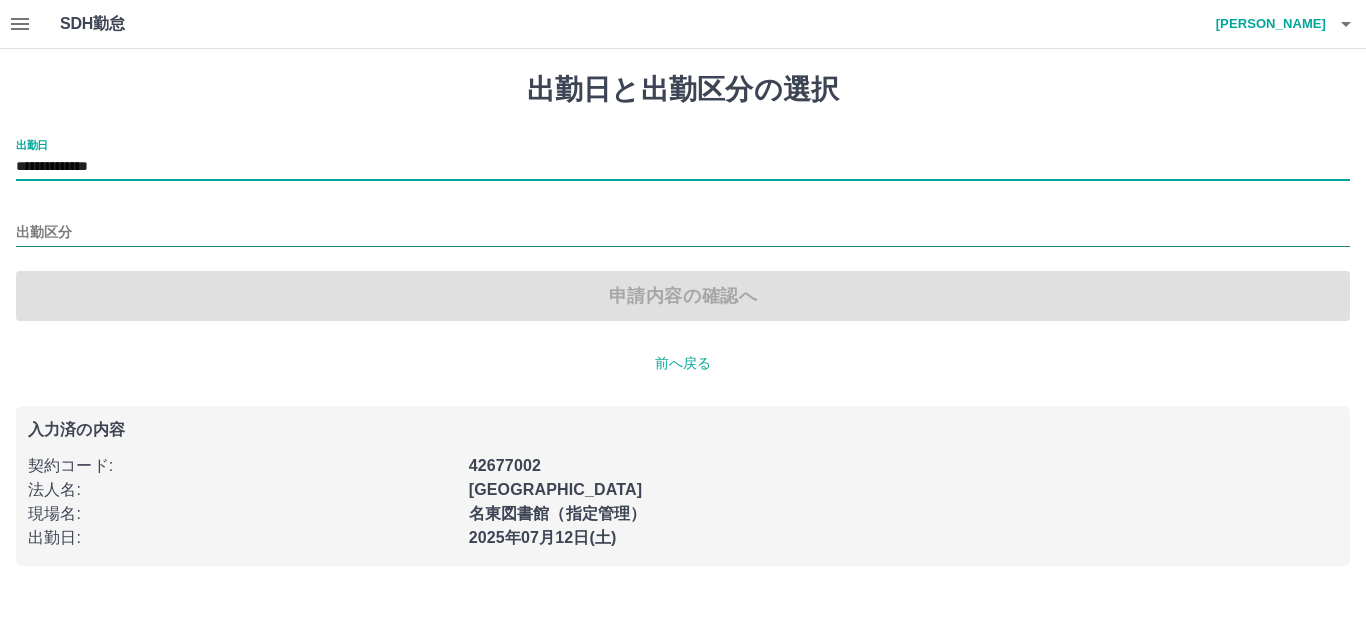 click on "出勤区分" at bounding box center (683, 233) 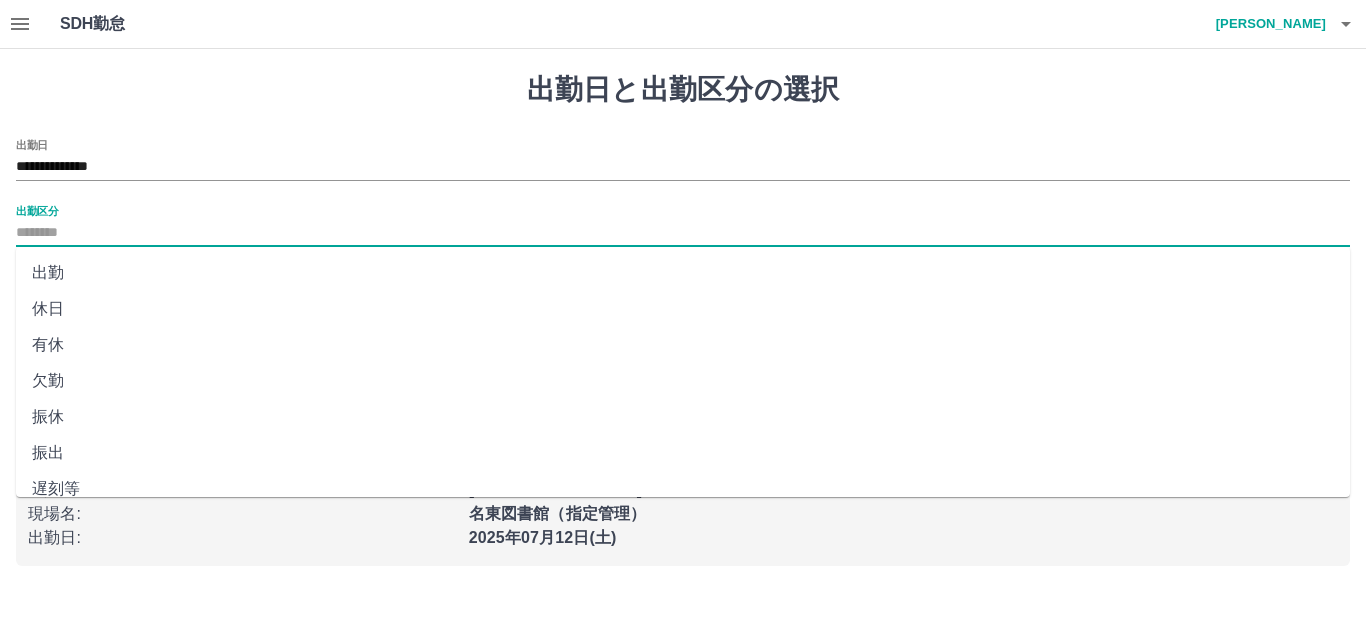 click on "出勤" at bounding box center (683, 273) 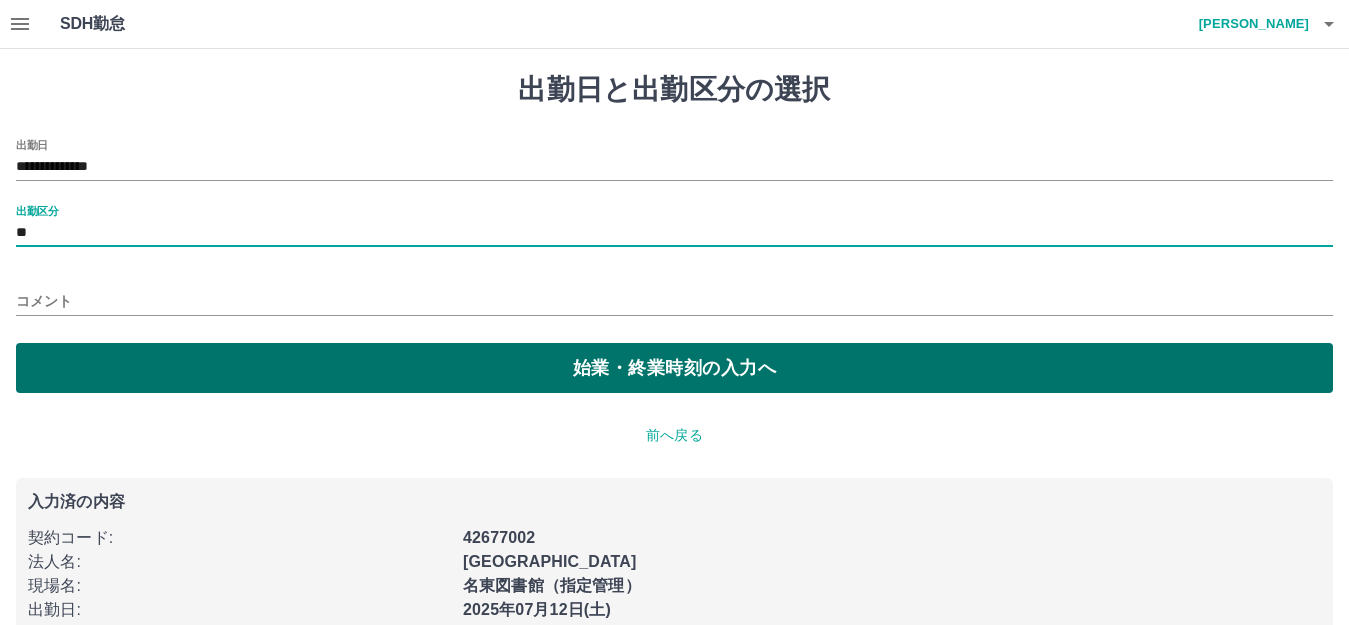 click on "始業・終業時刻の入力へ" at bounding box center (674, 368) 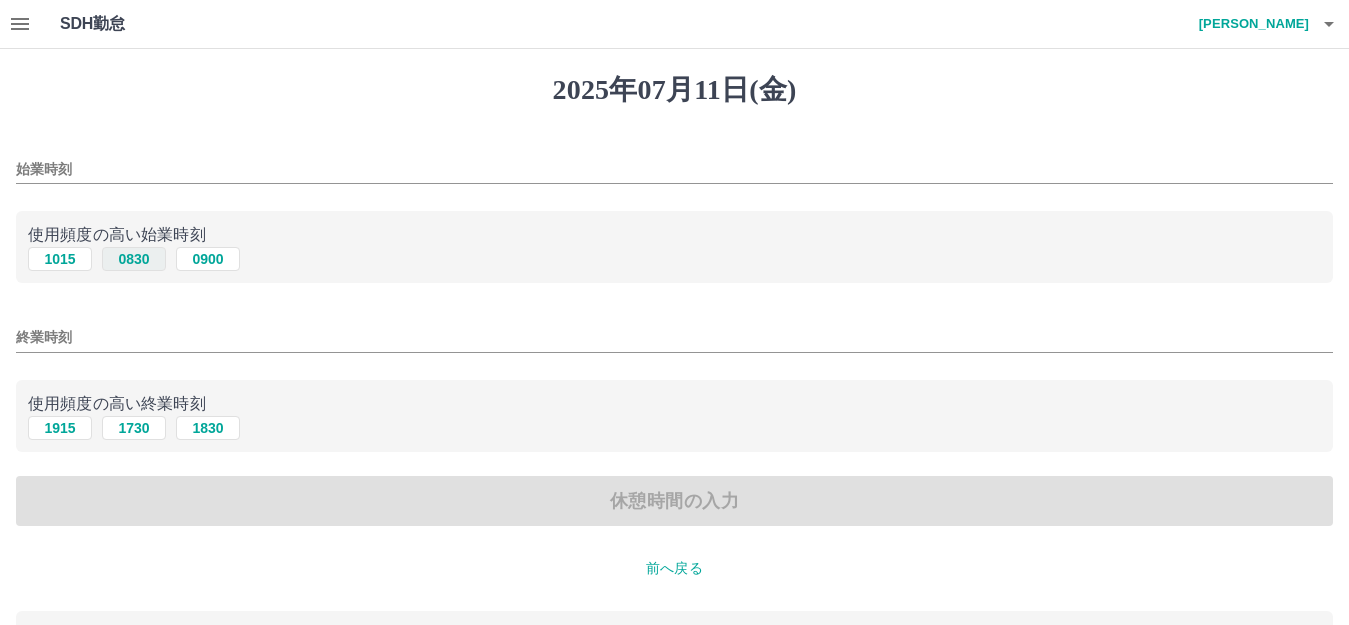 click on "0830" at bounding box center [134, 259] 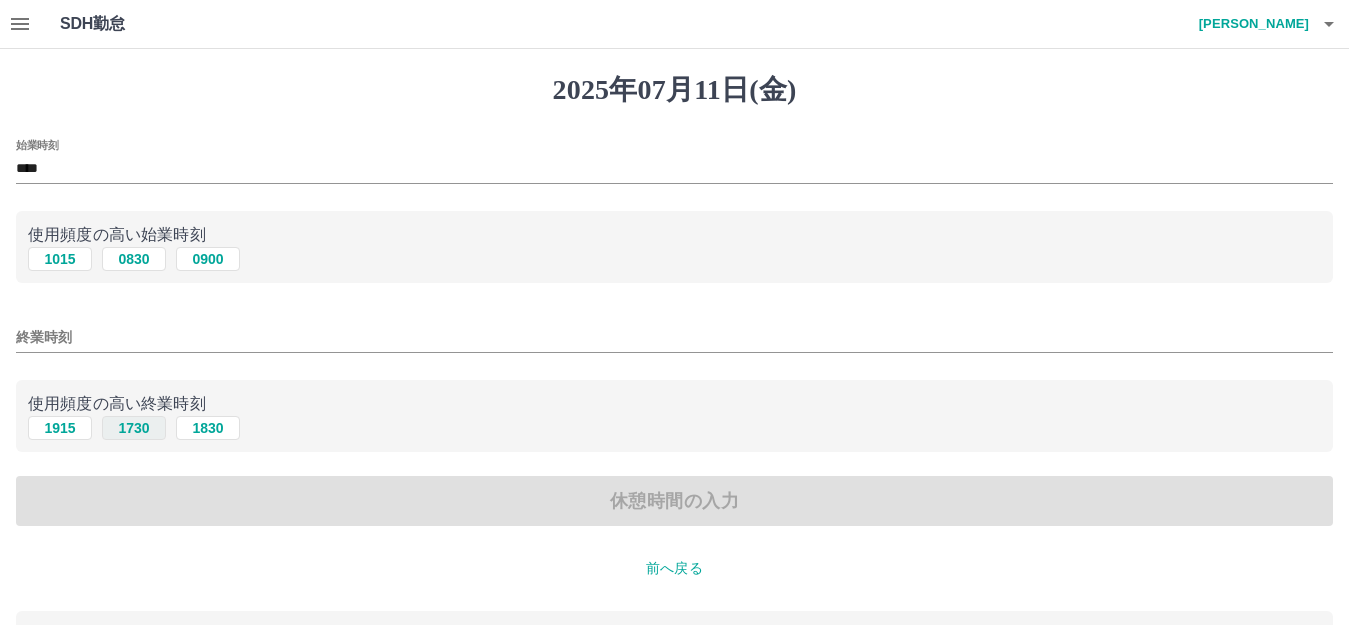 click on "1730" at bounding box center [134, 428] 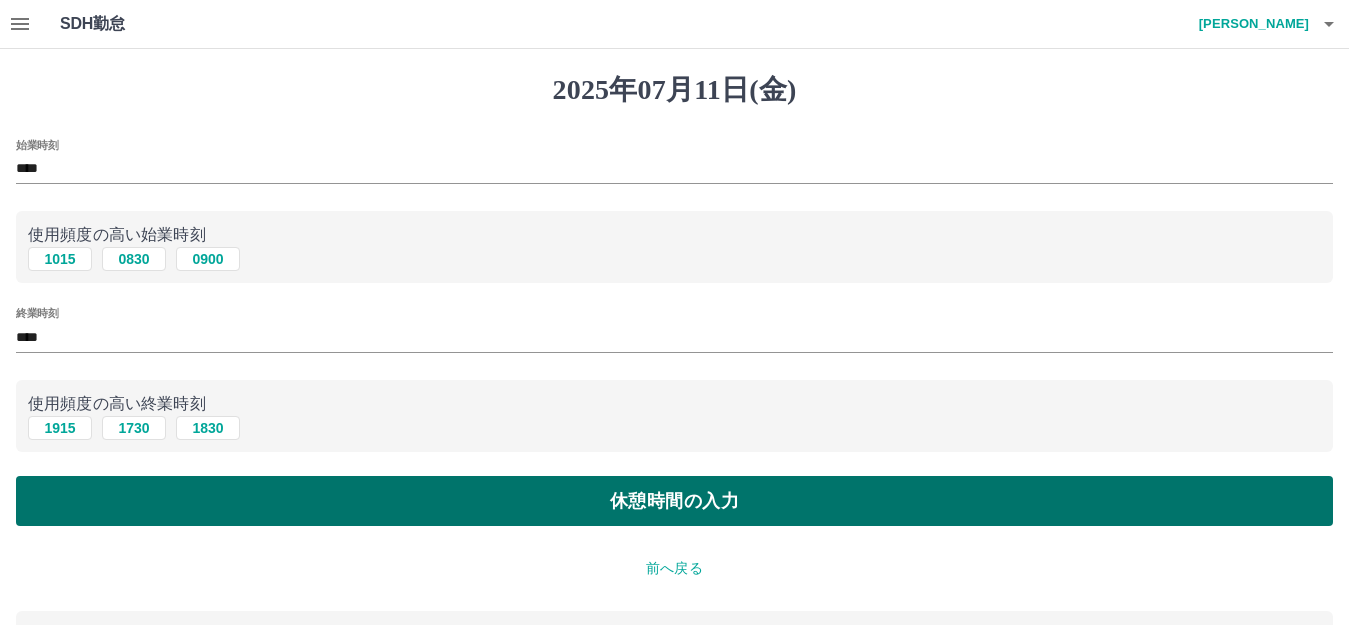 click on "休憩時間の入力" at bounding box center [674, 501] 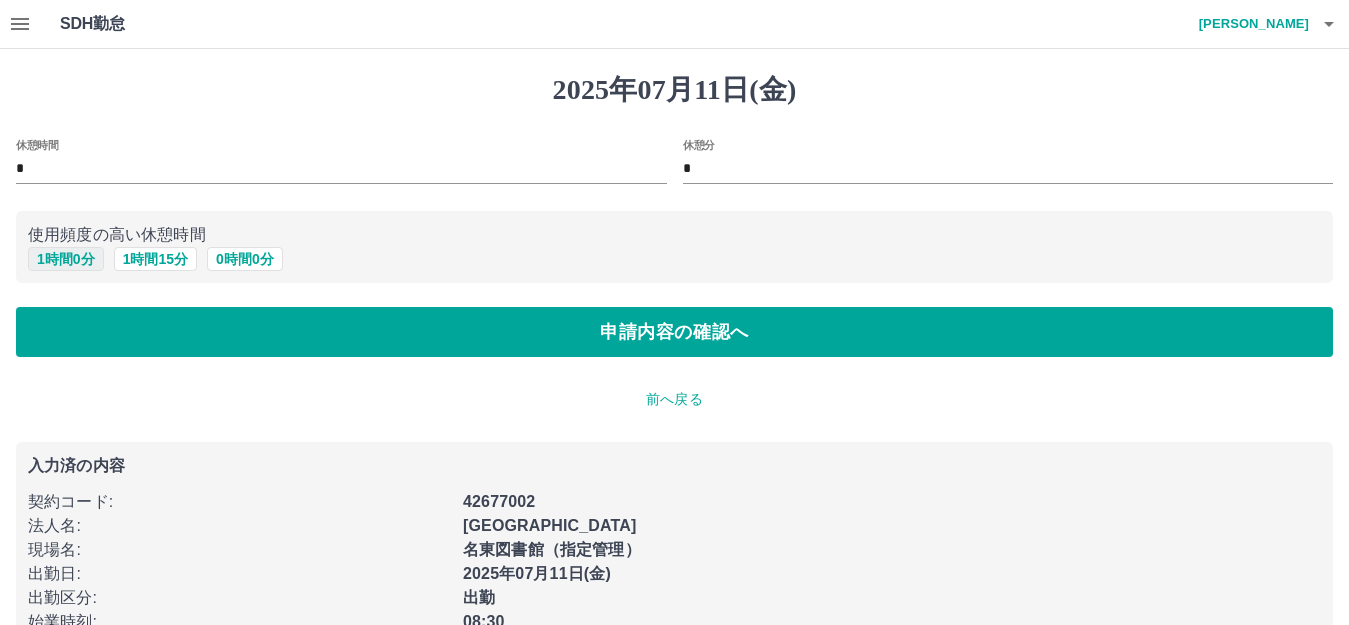 click on "1 時間 0 分" at bounding box center [66, 259] 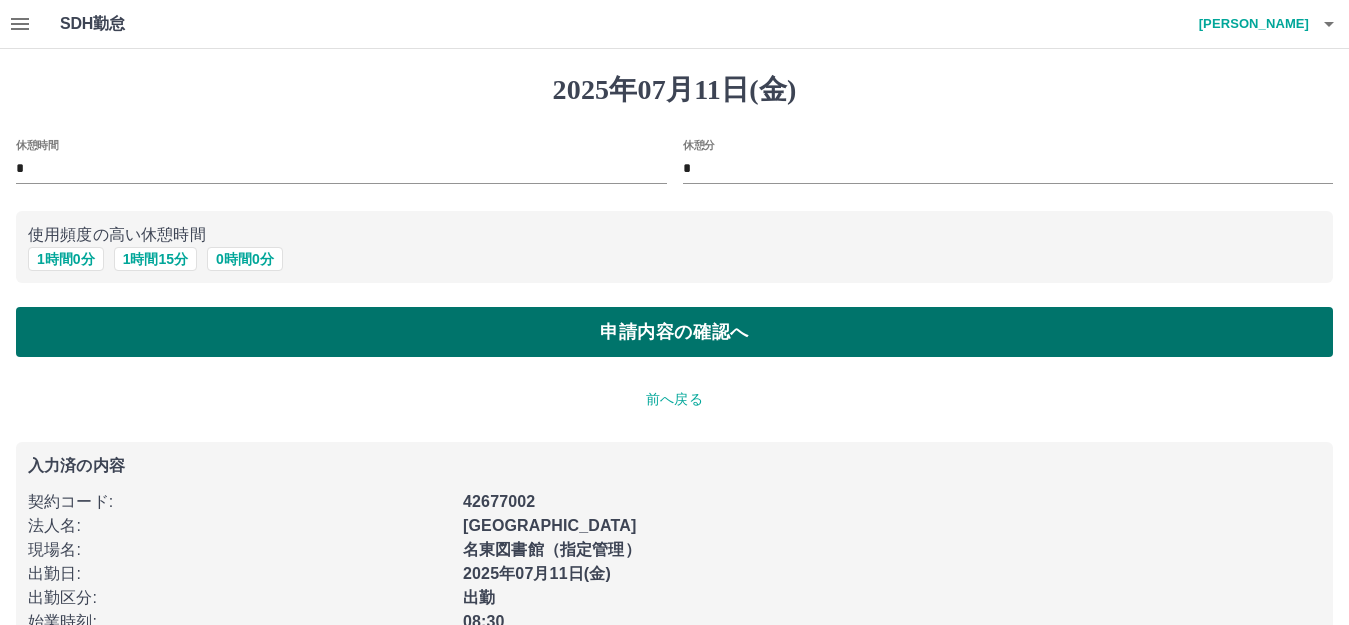 click on "申請内容の確認へ" at bounding box center [674, 332] 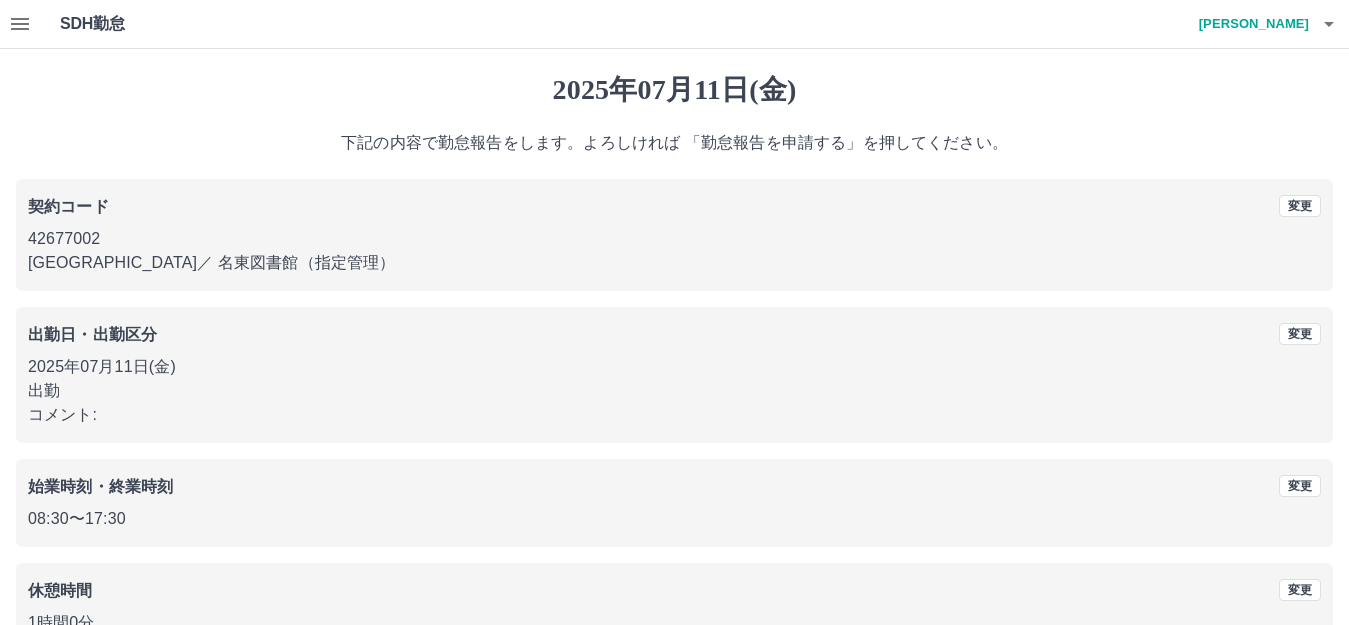scroll, scrollTop: 124, scrollLeft: 0, axis: vertical 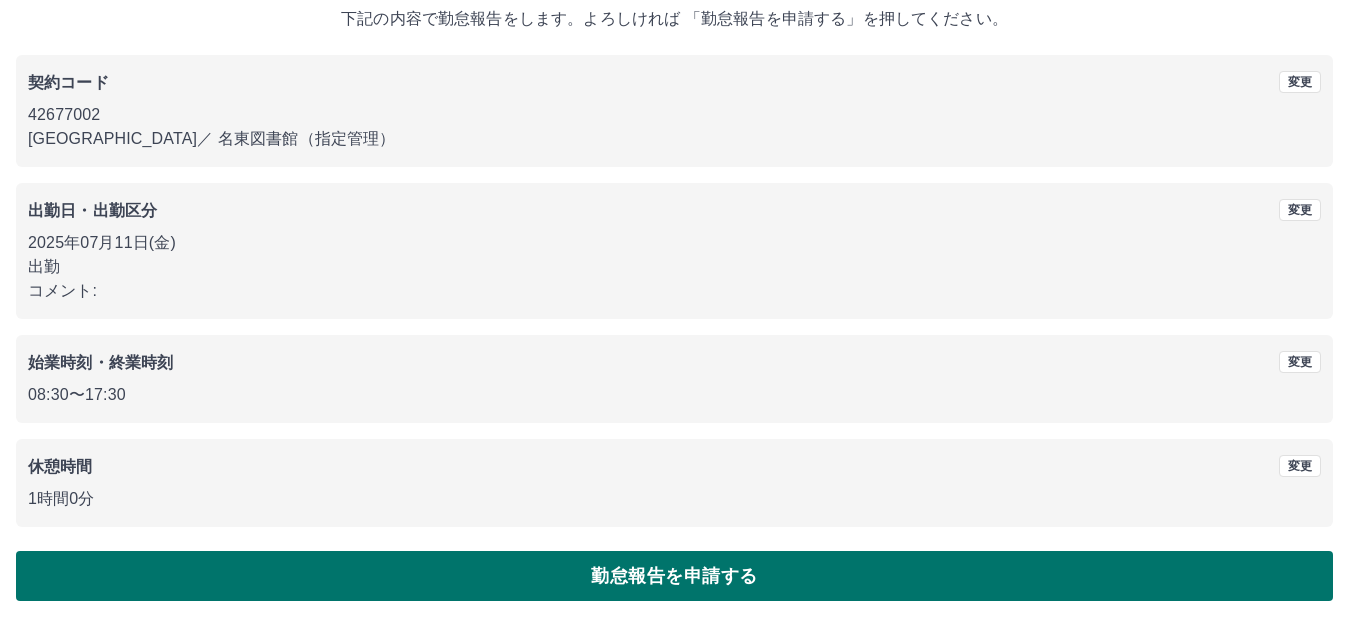 click on "勤怠報告を申請する" at bounding box center [674, 576] 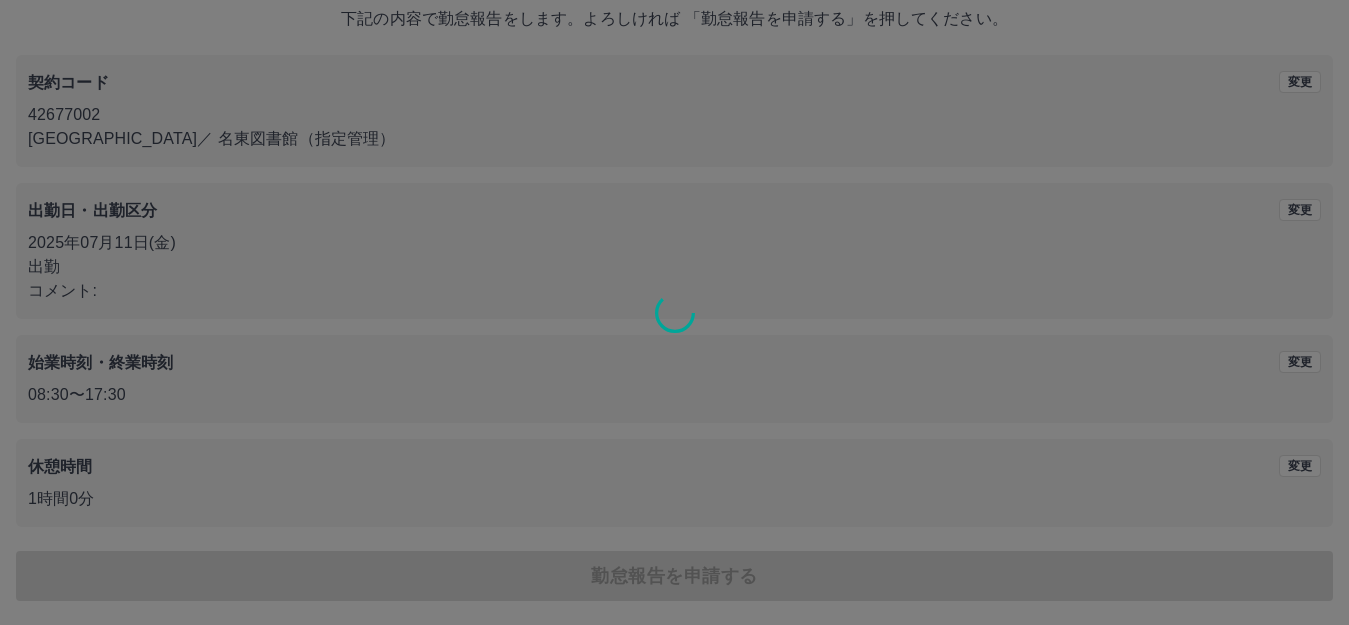 scroll, scrollTop: 0, scrollLeft: 0, axis: both 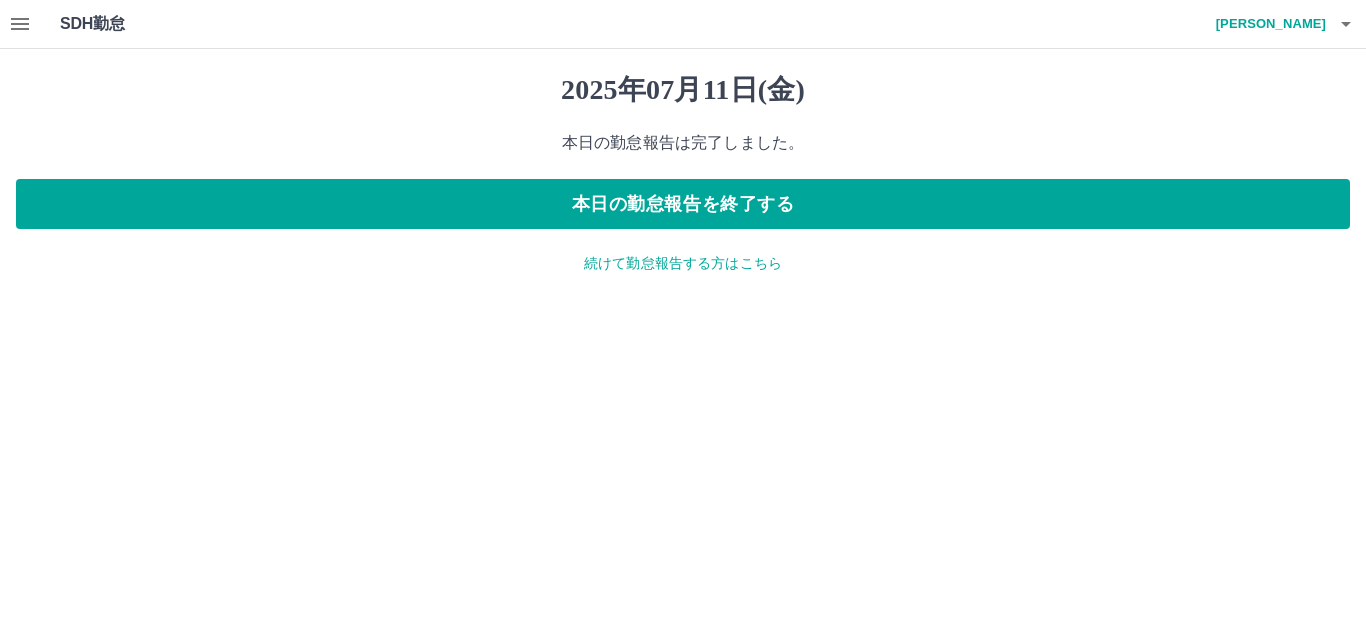 click 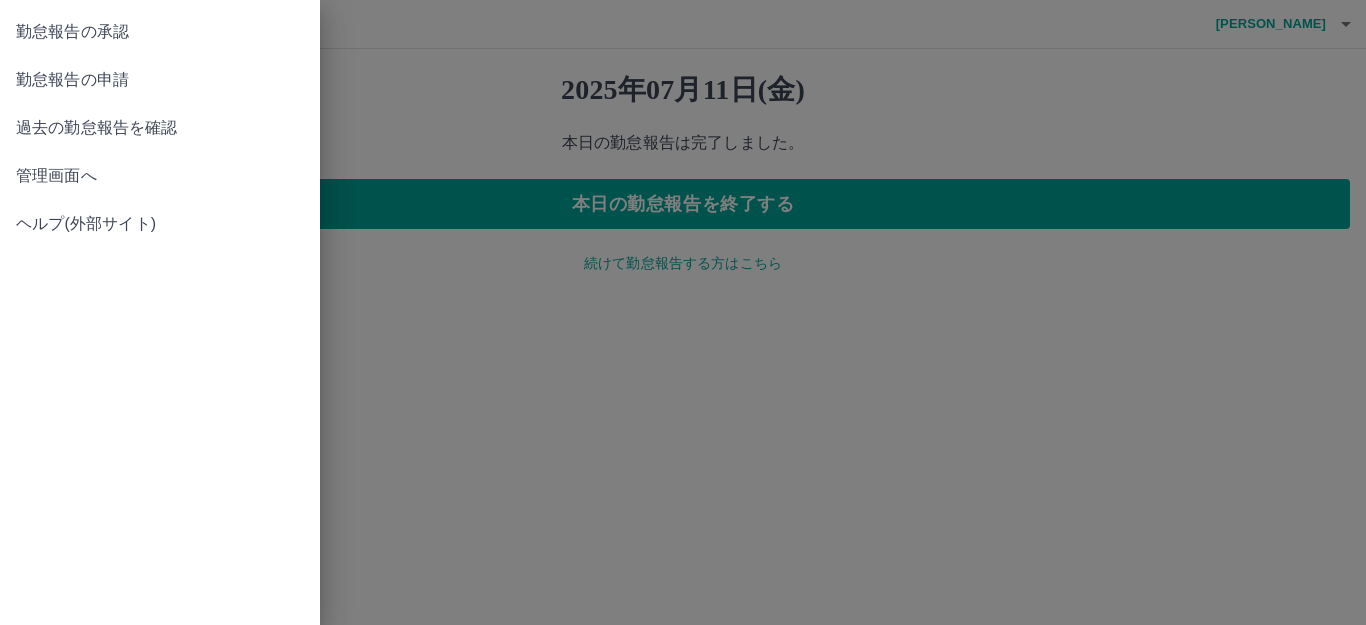 click on "管理画面へ" at bounding box center [160, 176] 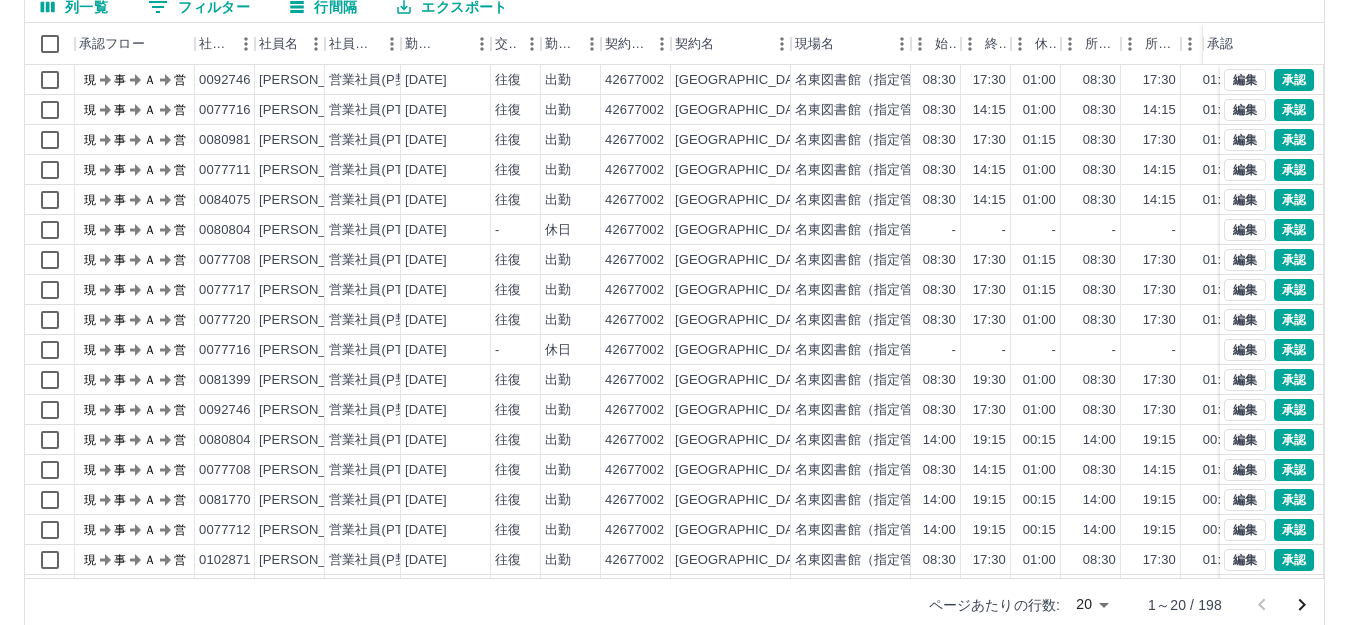 scroll, scrollTop: 220, scrollLeft: 0, axis: vertical 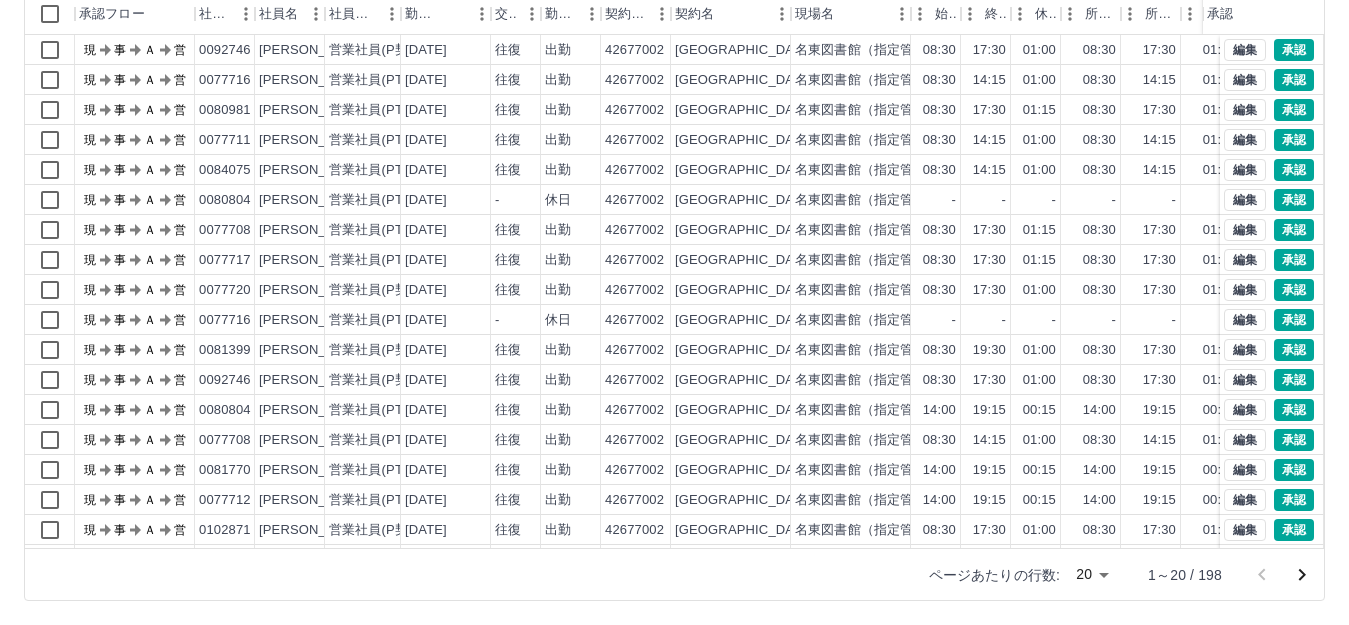 click on "SDH勤怠 [PERSON_NAME] 勤務実績承認 前月 [DATE] 次月 今月 月選択 承認モード 削除モード 一括承認 列一覧 0 フィルター 行間隔 エクスポート 承認フロー 社員番号 社員名 社員区分 勤務日 交通費 勤務区分 契約コード 契約名 現場名 始業 終業 休憩 所定開始 所定終業 所定休憩 拘束 勤務 遅刻等 コメント ステータス 承認 現 事 Ａ 営 0092746 [PERSON_NAME] 営業社員(P契約) [DATE] 往復 出勤 42677002 [GEOGRAPHIC_DATA]（指定管理） 08:30 17:30 01:00 08:30 17:30 01:00 09:00 08:00 00:00 現場責任者承認待 現 事 Ａ 営 0077716 [PERSON_NAME] 営業社員(PT契約) [DATE] 往復 出勤 42677002 [GEOGRAPHIC_DATA] [GEOGRAPHIC_DATA]（指定管理） 08:30 14:15 01:00 08:30 14:15 01:00 05:45 04:45 00:00 現場責任者承認待 現 事 Ａ 営 0080981 [PERSON_NAME] 営業社員(PT契約) [DATE] 往復 出勤 42677002 [GEOGRAPHIC_DATA] [GEOGRAPHIC_DATA]（指定管理）" at bounding box center [674, 202] 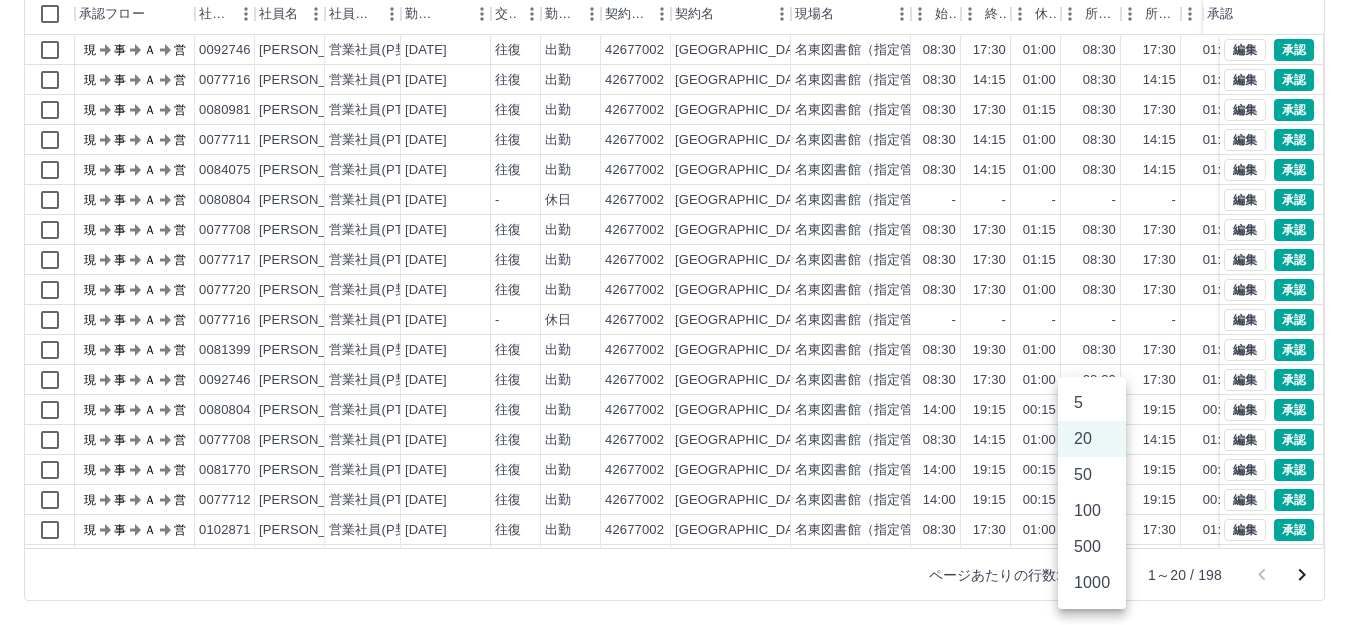click on "1000" at bounding box center [1092, 583] 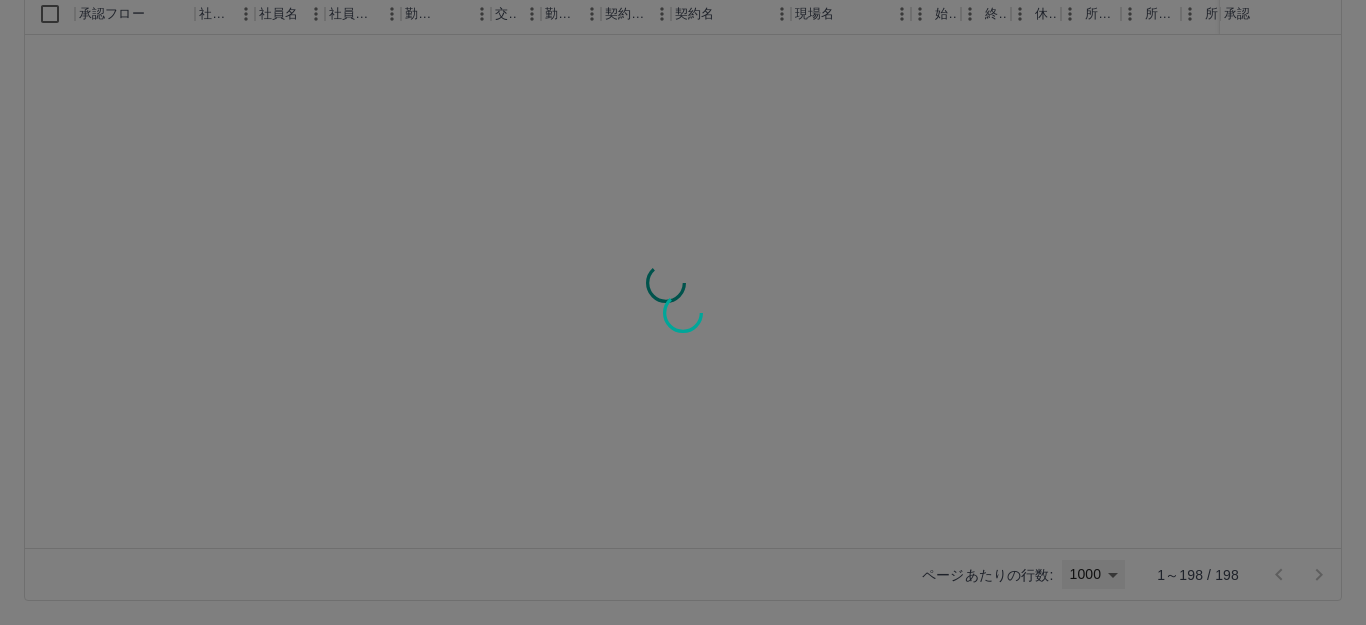 type on "****" 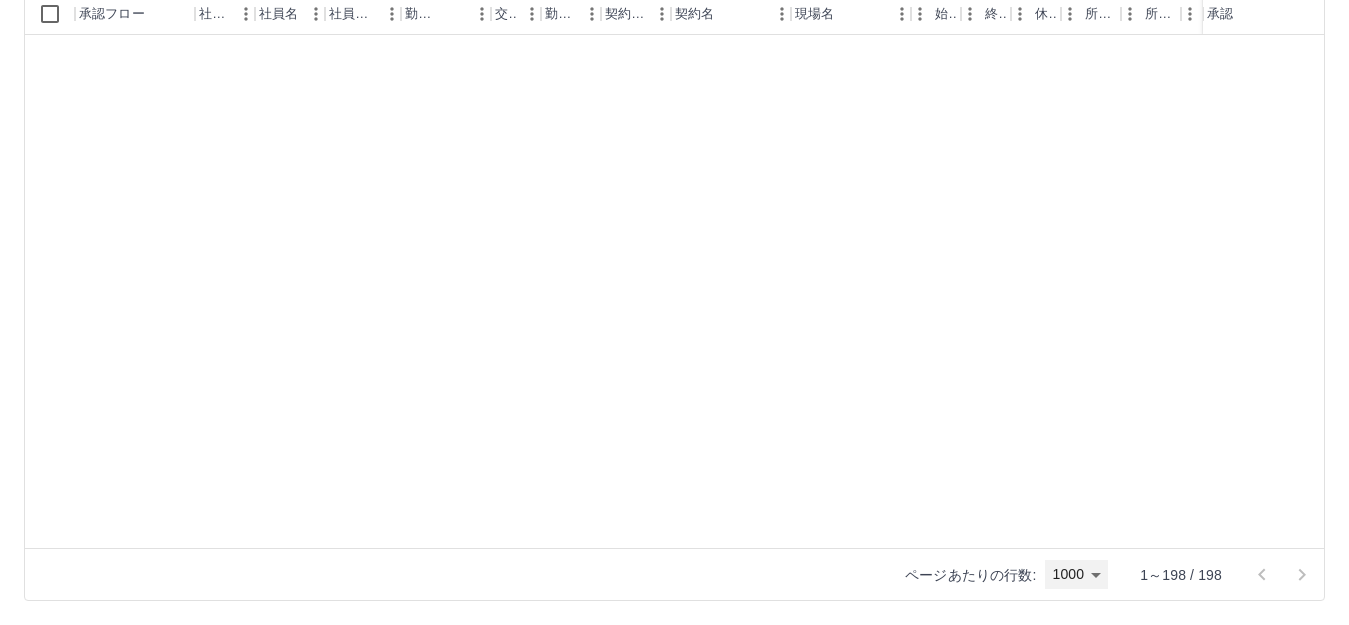 scroll, scrollTop: 5444, scrollLeft: 0, axis: vertical 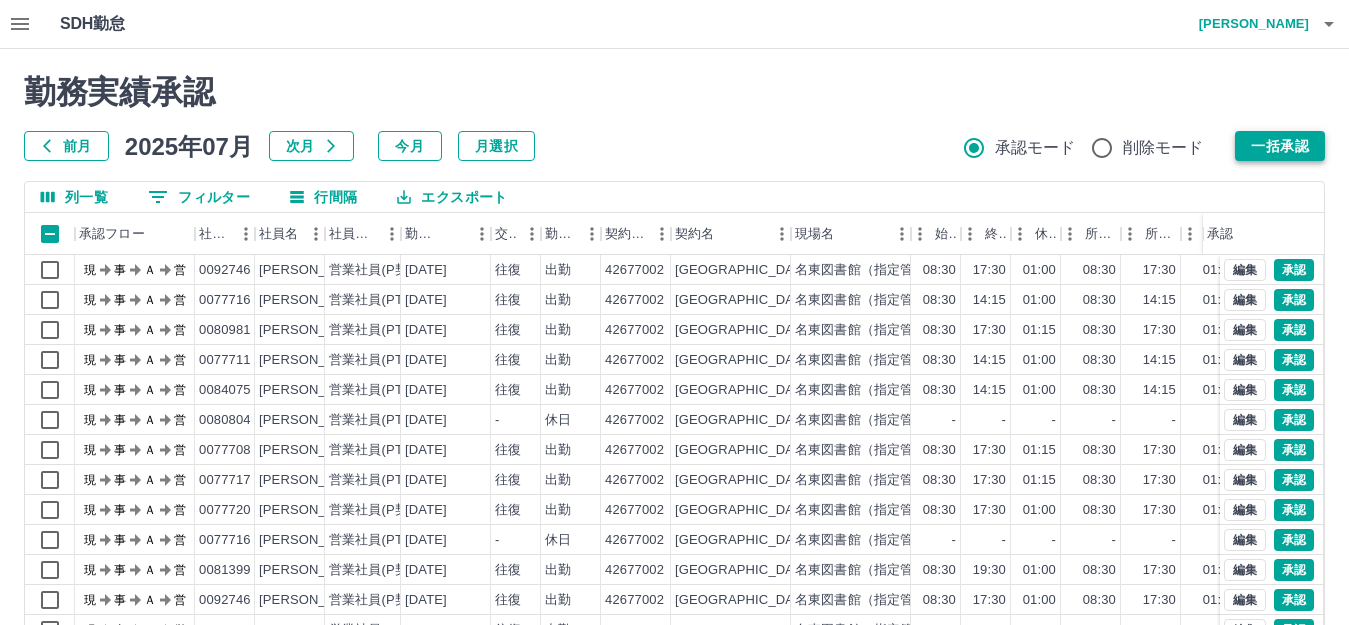 click on "一括承認" at bounding box center [1280, 146] 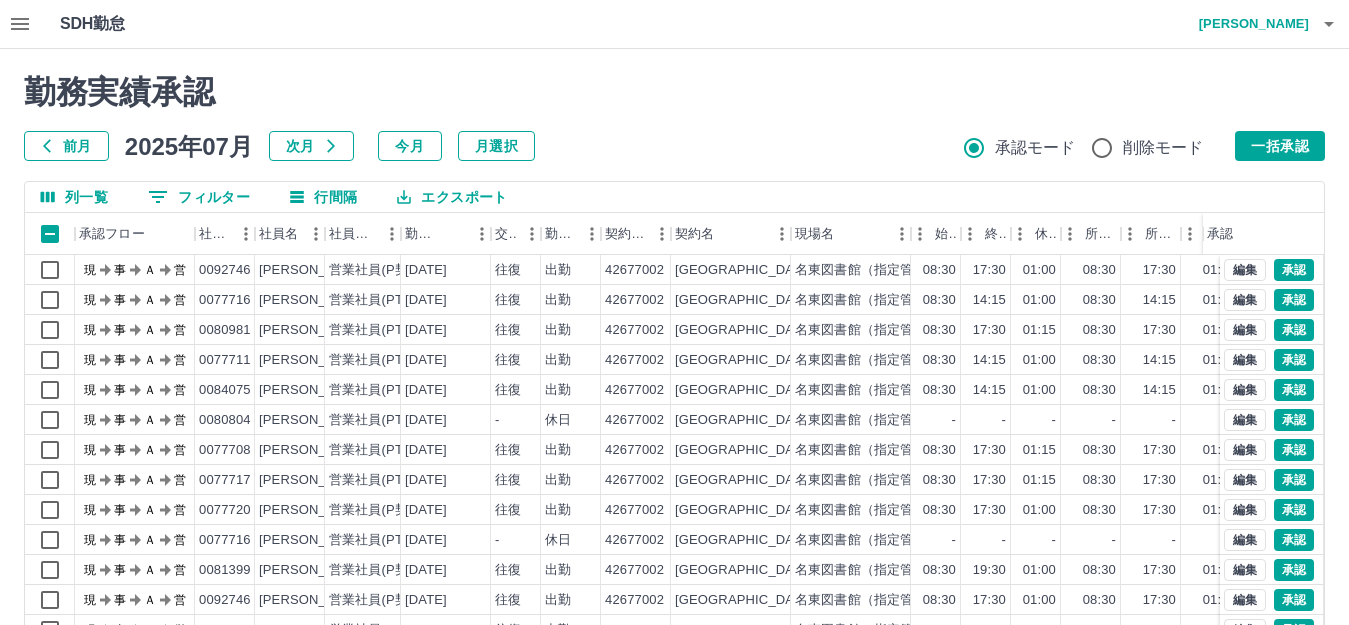 click 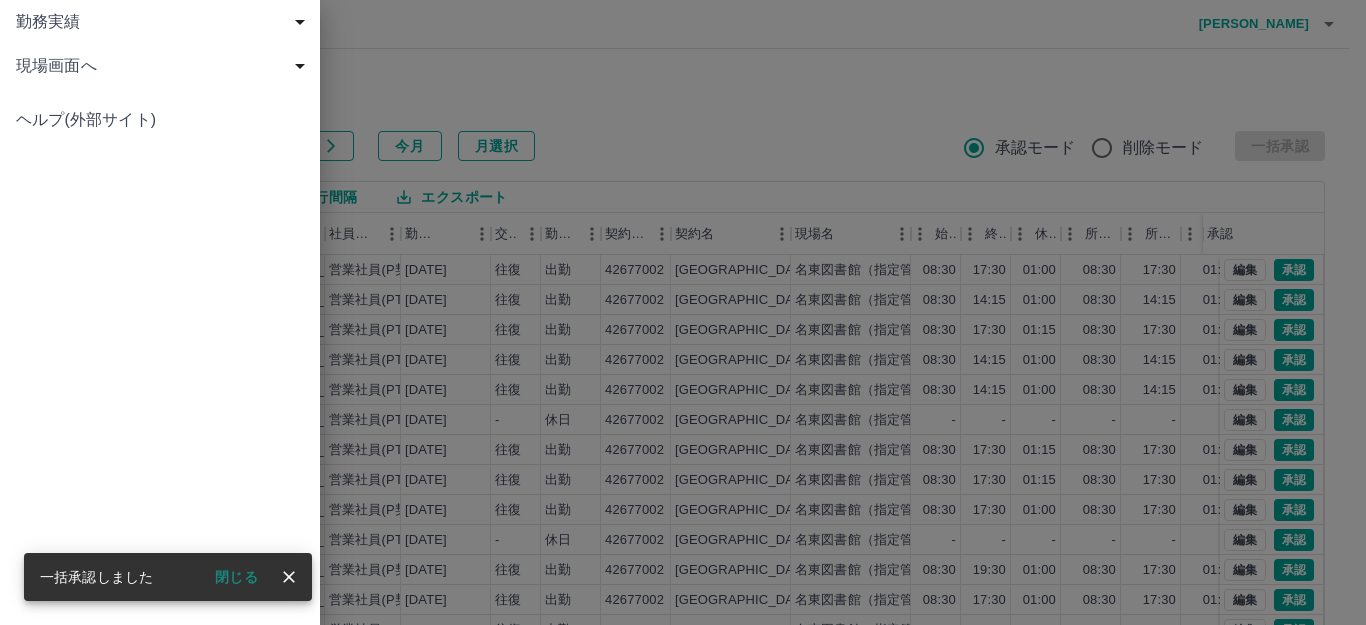 click on "現場画面へ" at bounding box center [164, 66] 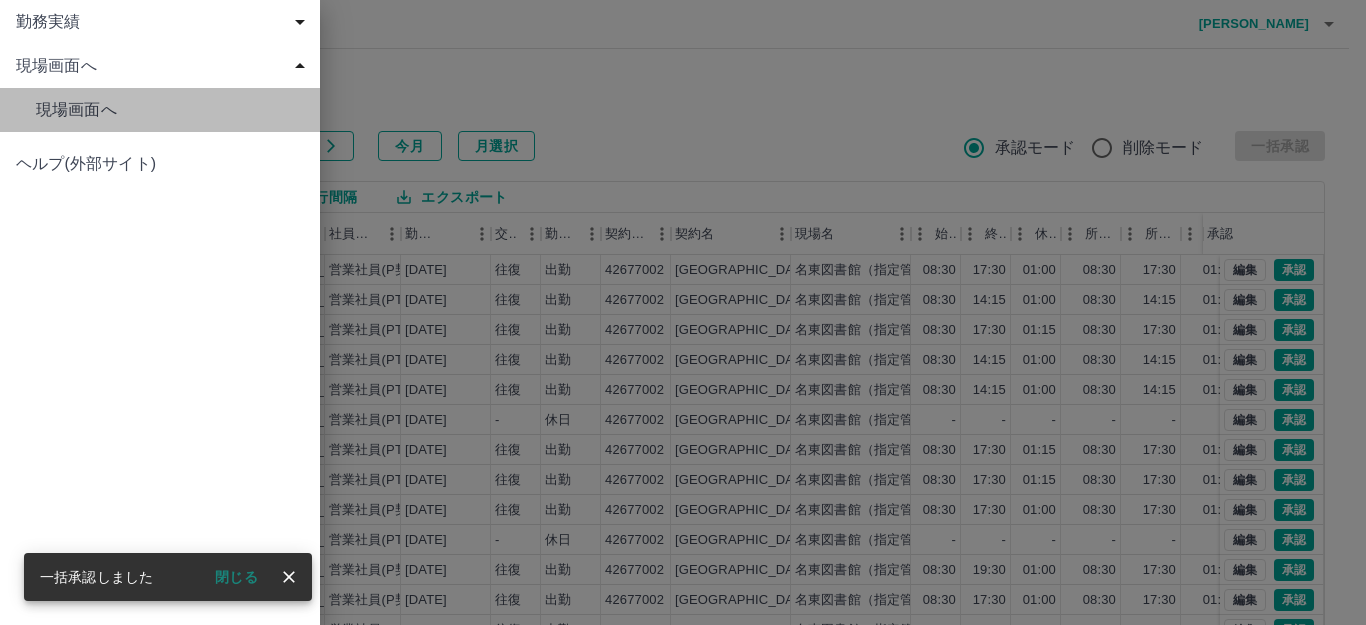 click on "現場画面へ" at bounding box center (170, 110) 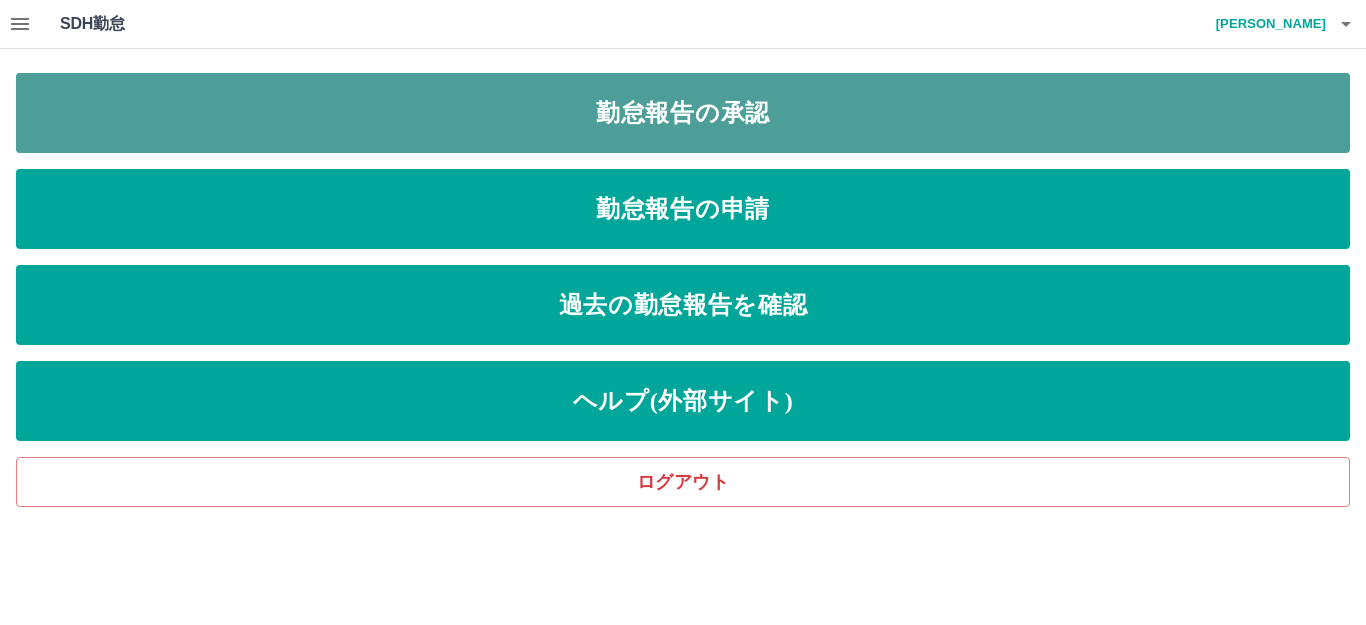 click on "勤怠報告の承認" at bounding box center (683, 113) 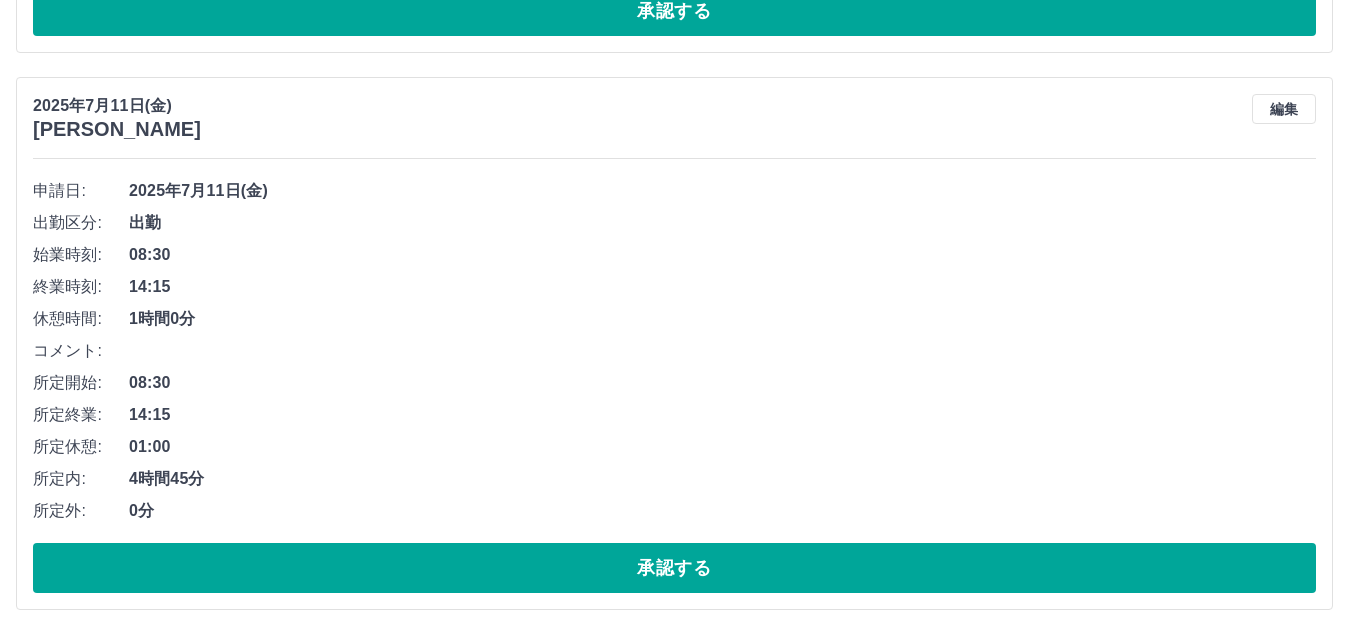 scroll, scrollTop: 4400, scrollLeft: 0, axis: vertical 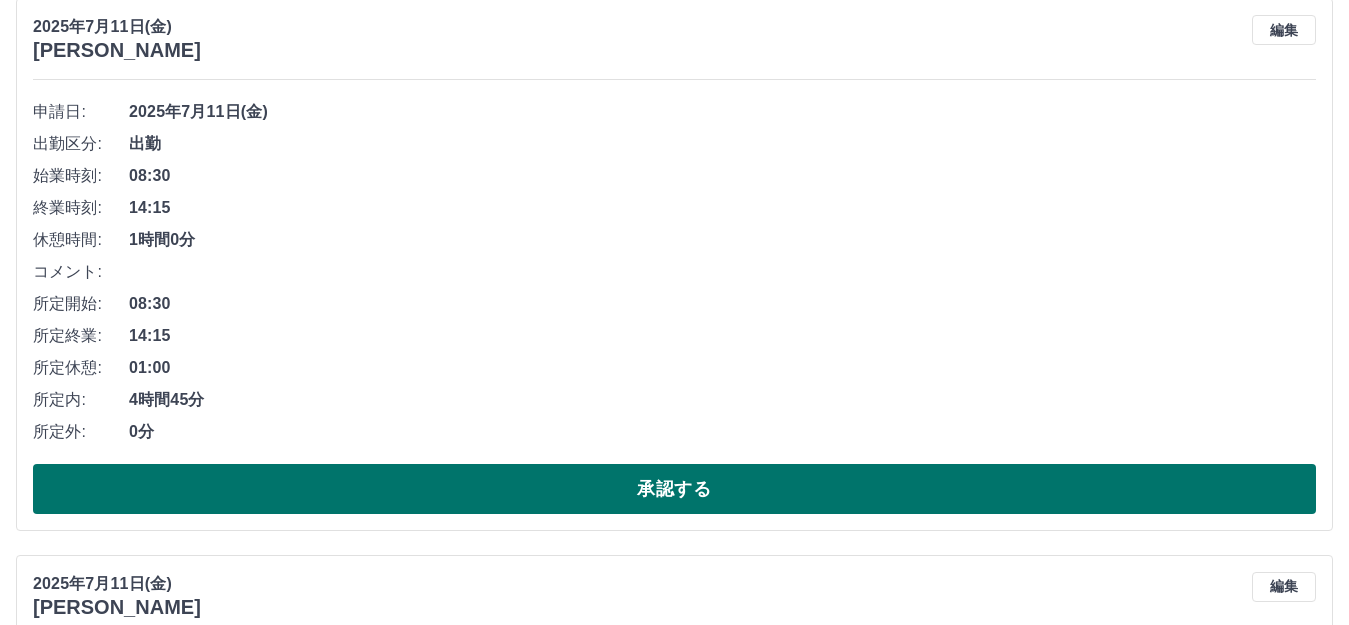 click on "承認する" at bounding box center [674, 489] 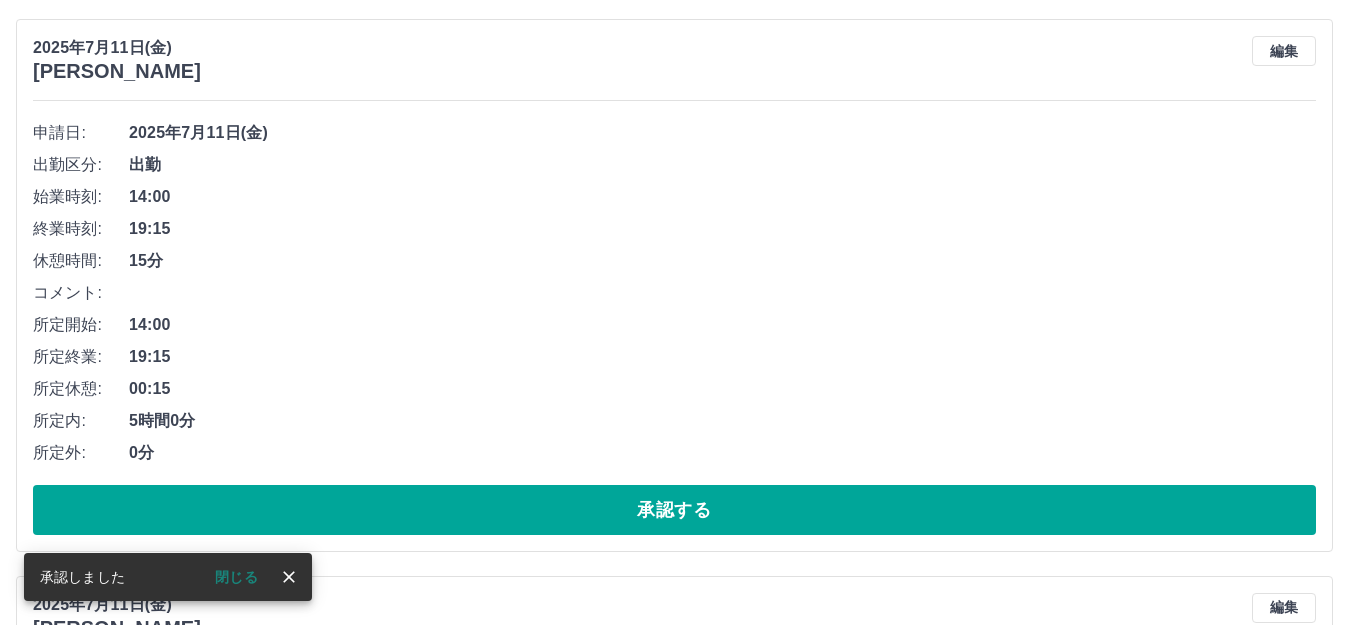 scroll, scrollTop: 4443, scrollLeft: 0, axis: vertical 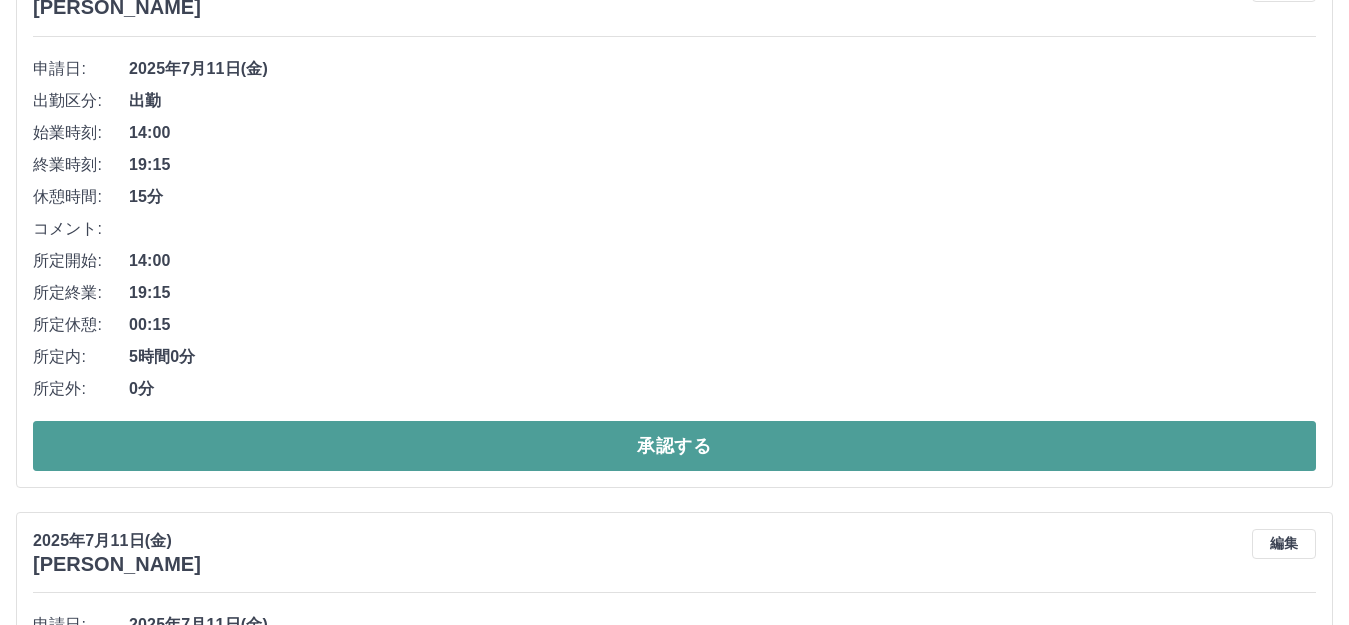 click on "承認する" at bounding box center [674, 446] 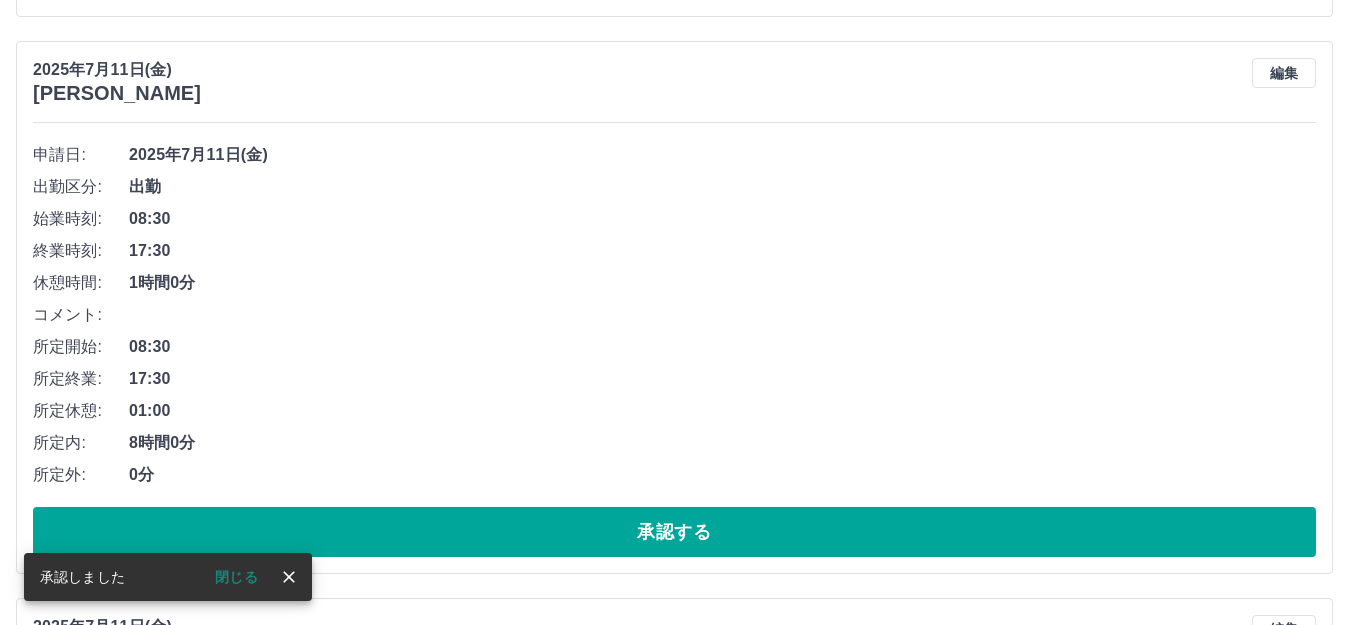 scroll, scrollTop: 4386, scrollLeft: 0, axis: vertical 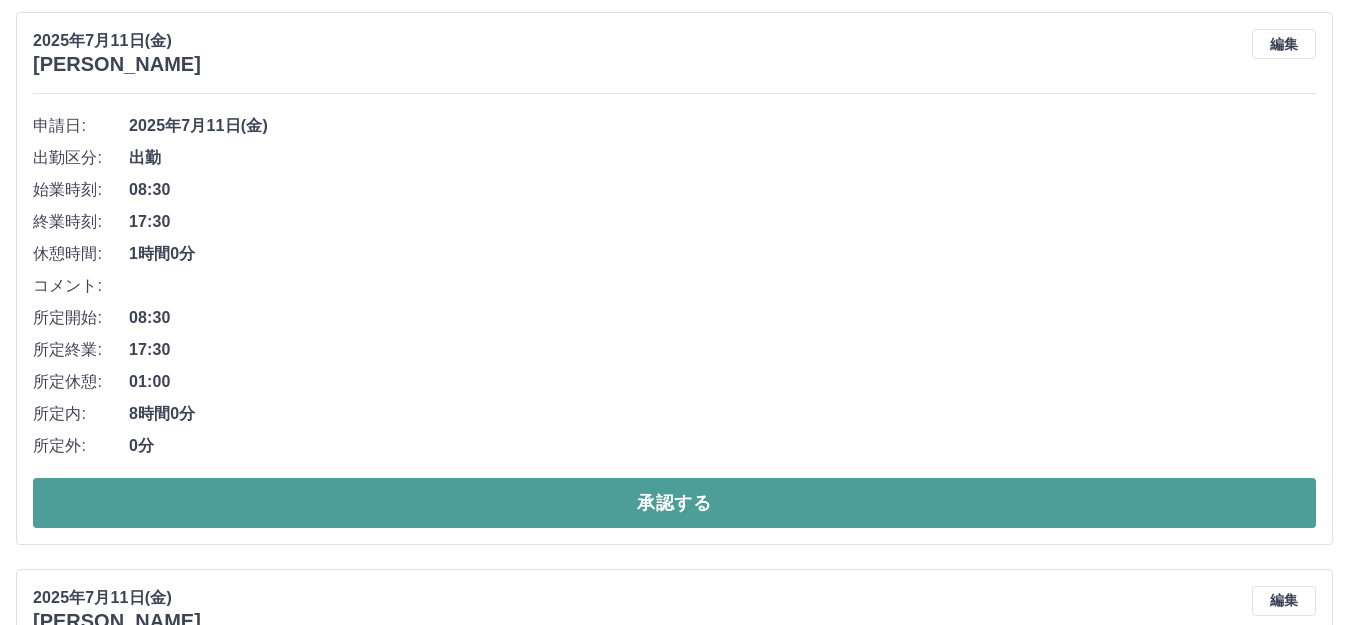 click on "承認する" at bounding box center [674, 503] 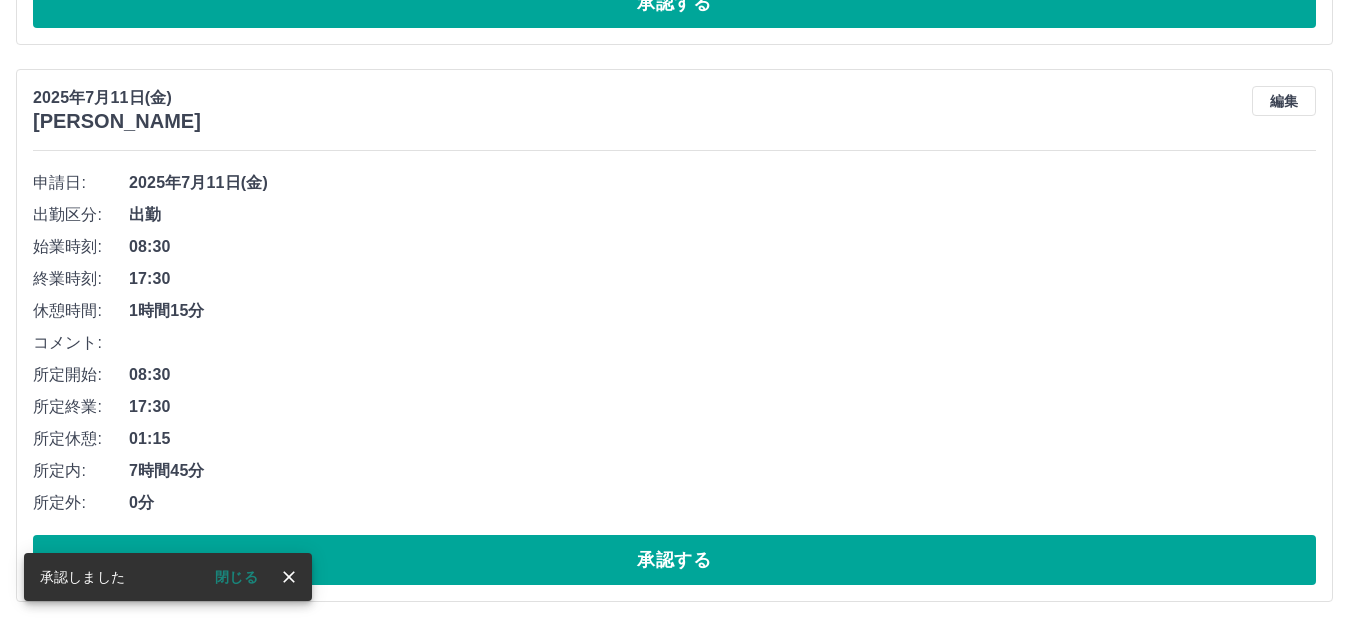 scroll, scrollTop: 4429, scrollLeft: 0, axis: vertical 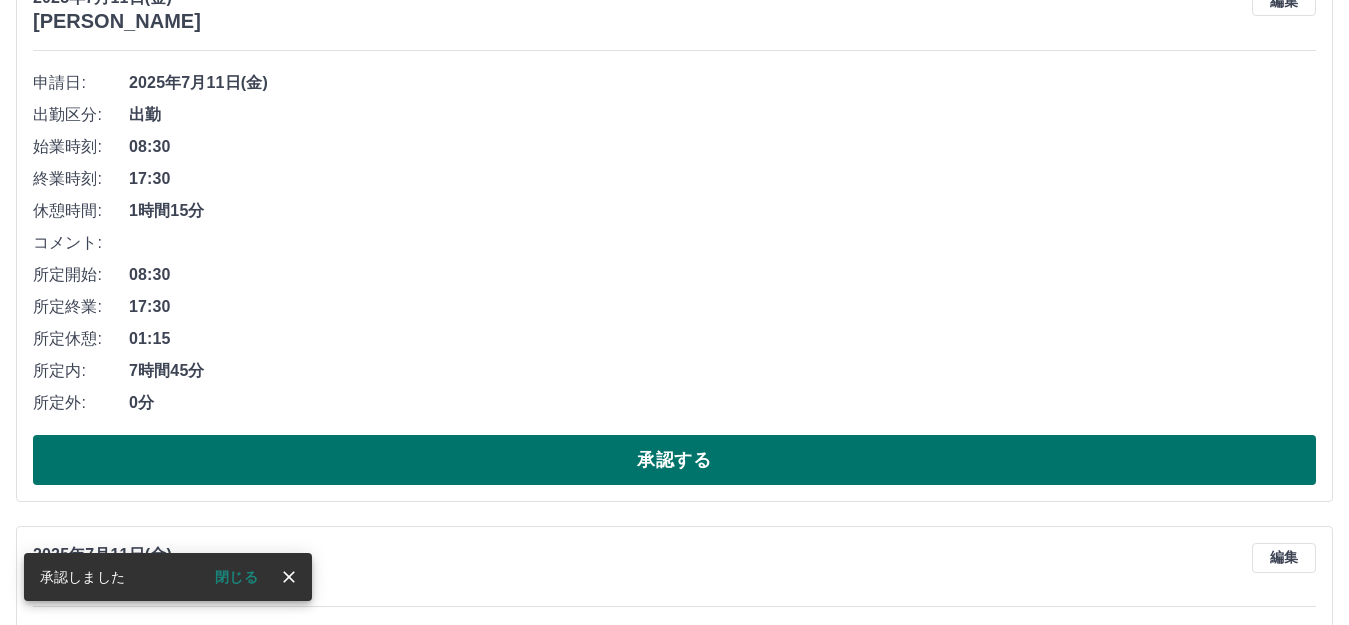click on "承認する" at bounding box center (674, 460) 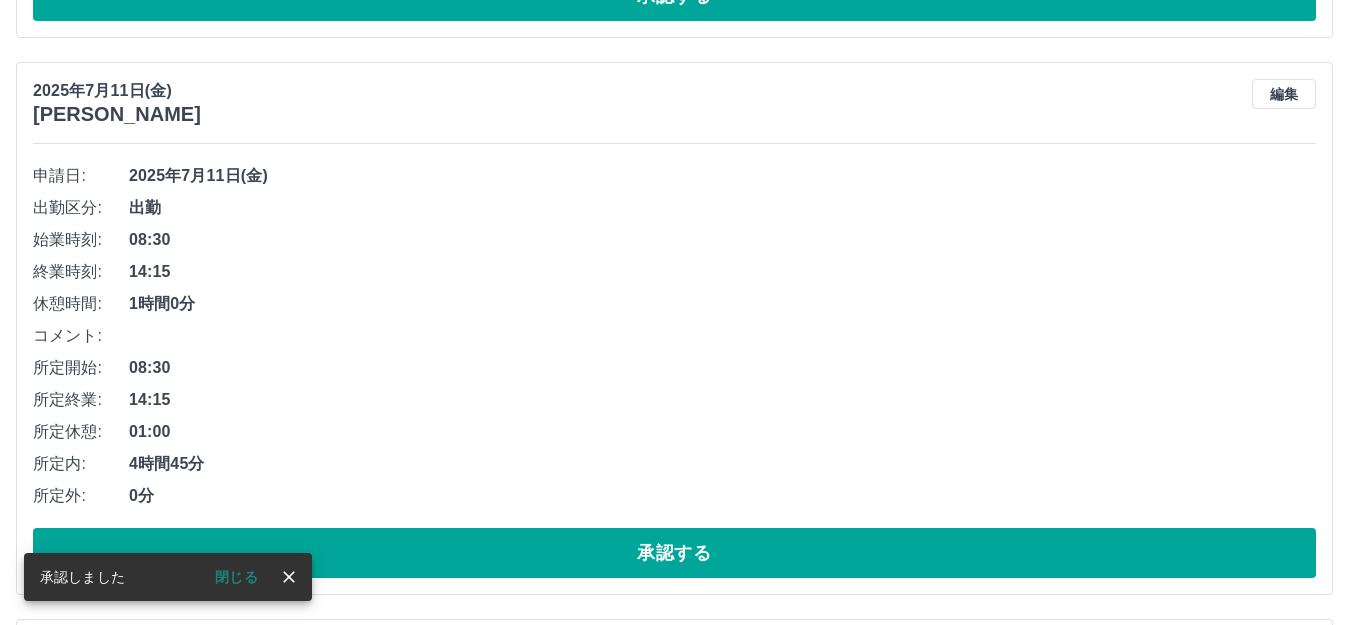 scroll, scrollTop: 4372, scrollLeft: 0, axis: vertical 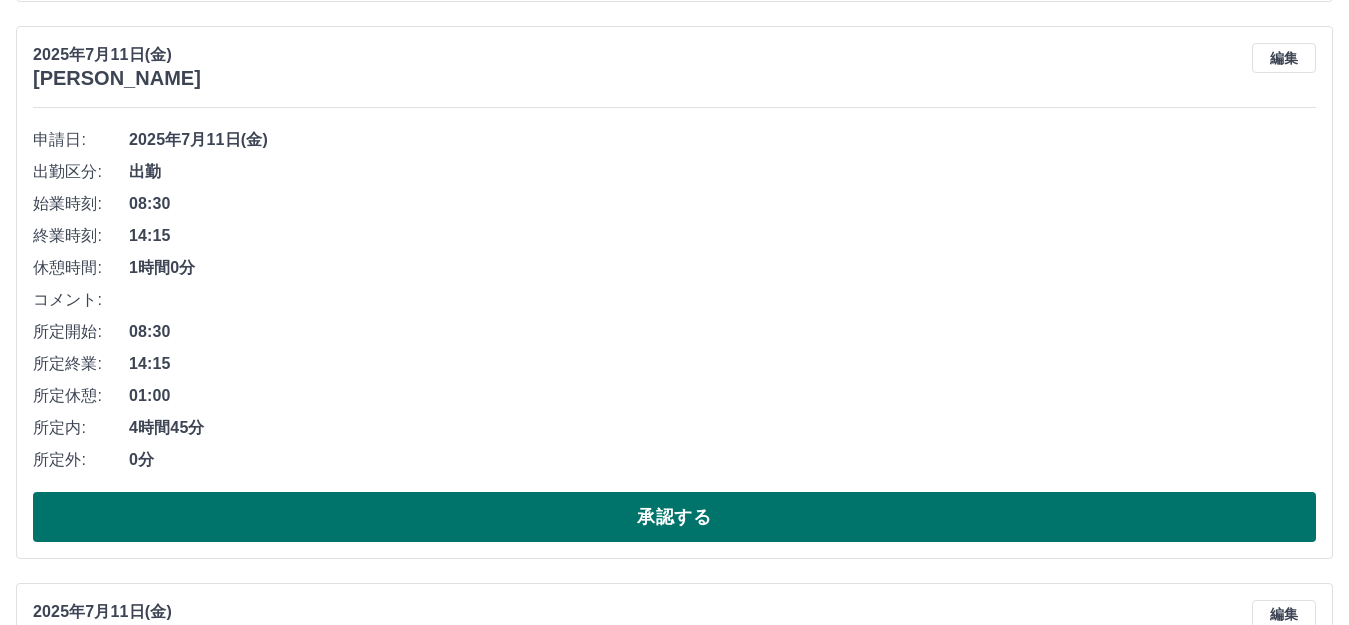 click on "承認する" at bounding box center (674, 517) 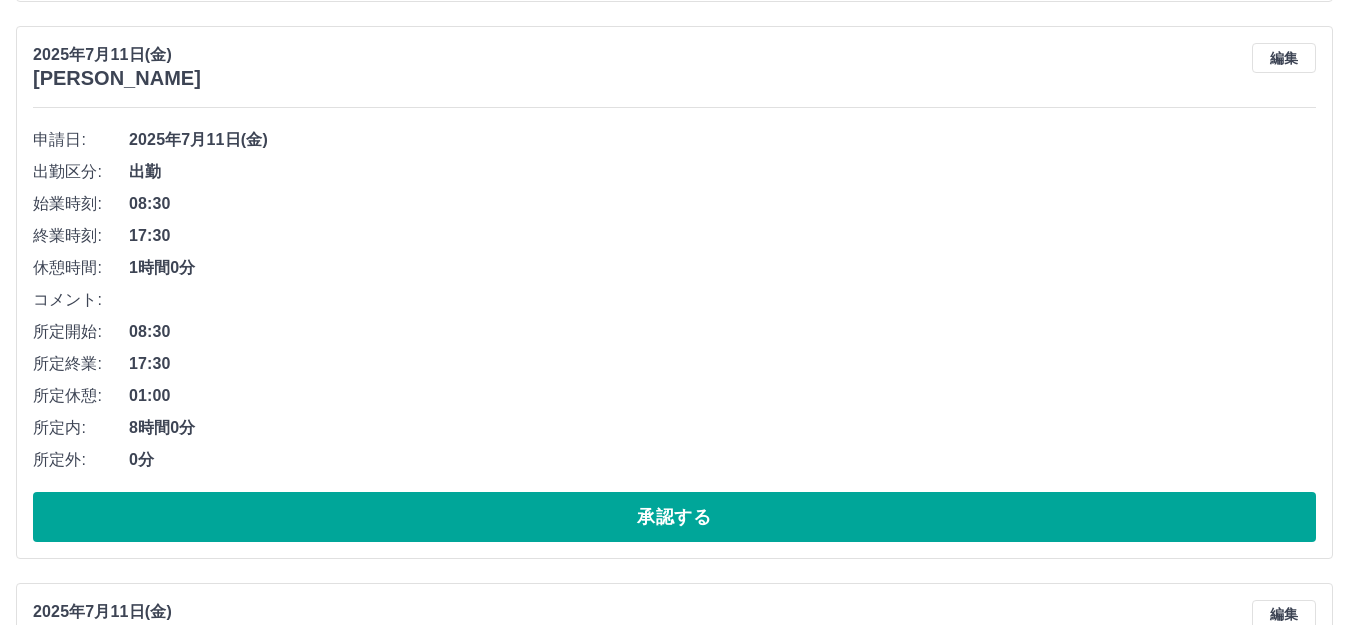 click on "承認する" at bounding box center [674, 517] 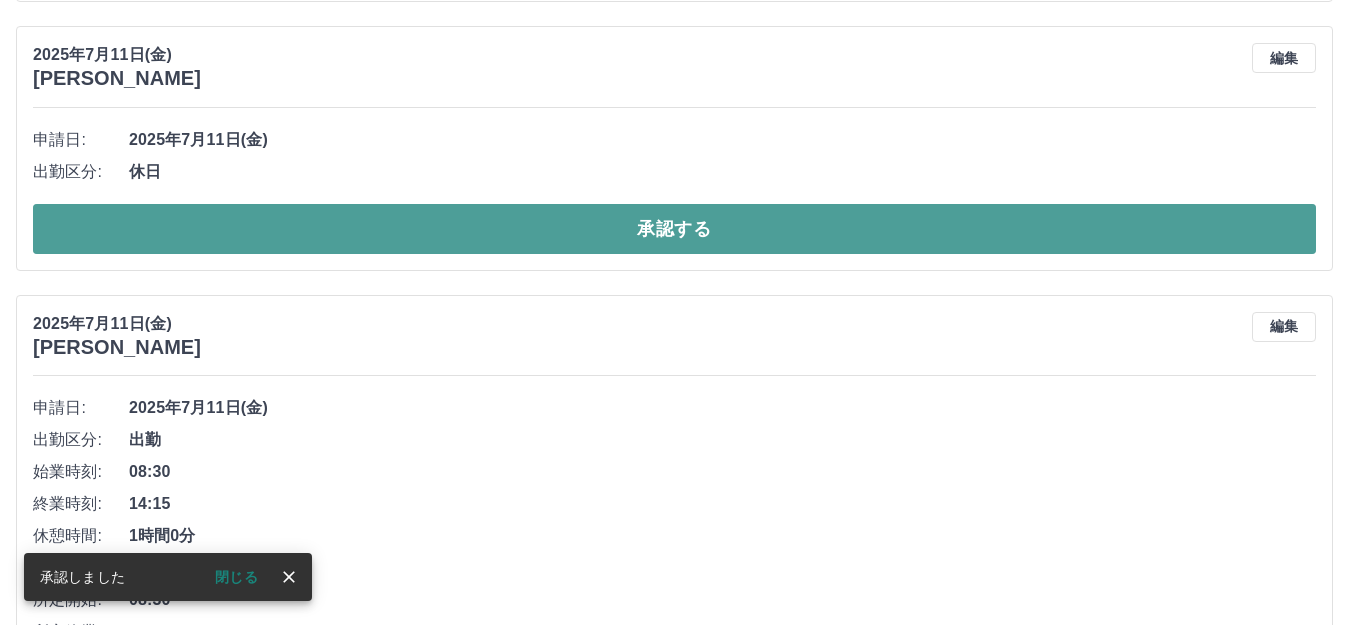 click on "承認する" at bounding box center [674, 229] 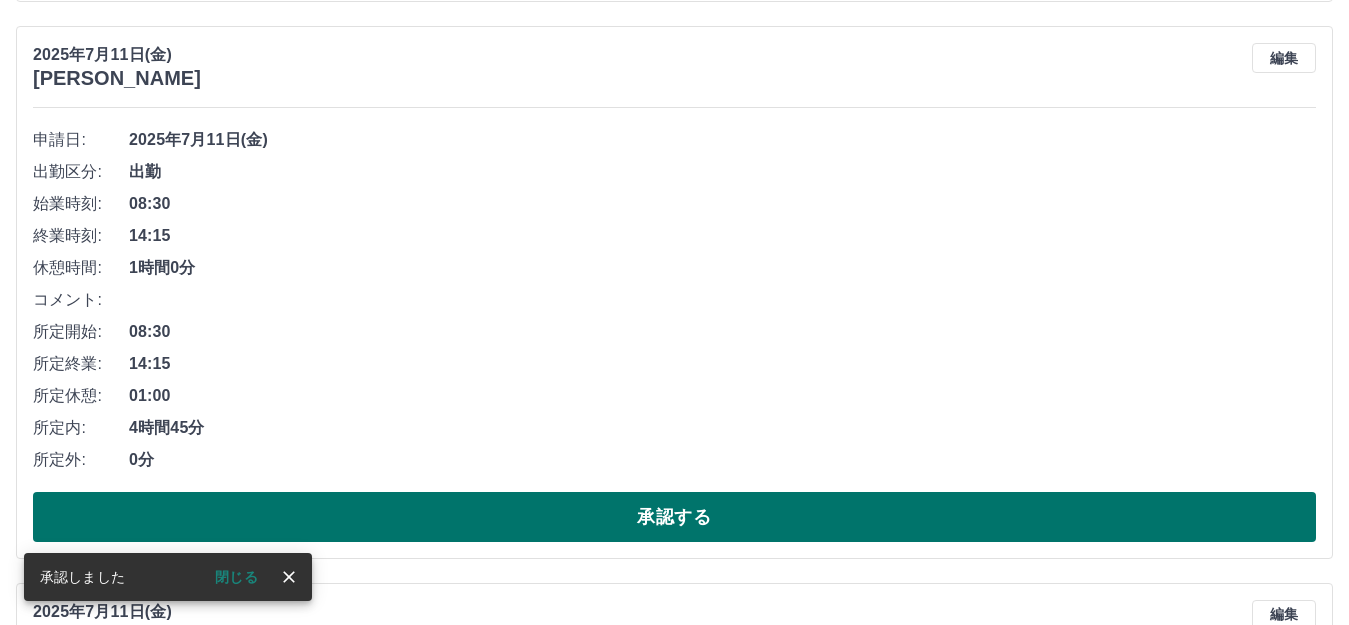 click on "承認する" at bounding box center (674, 517) 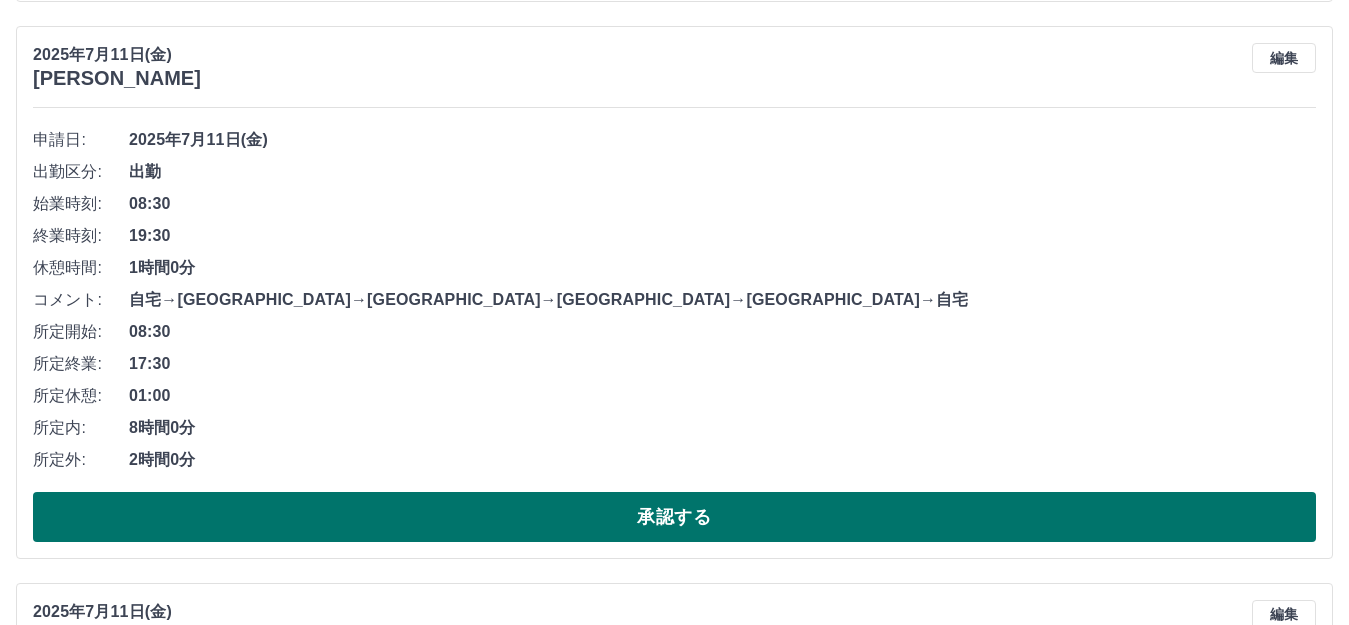 click on "承認する" at bounding box center [674, 517] 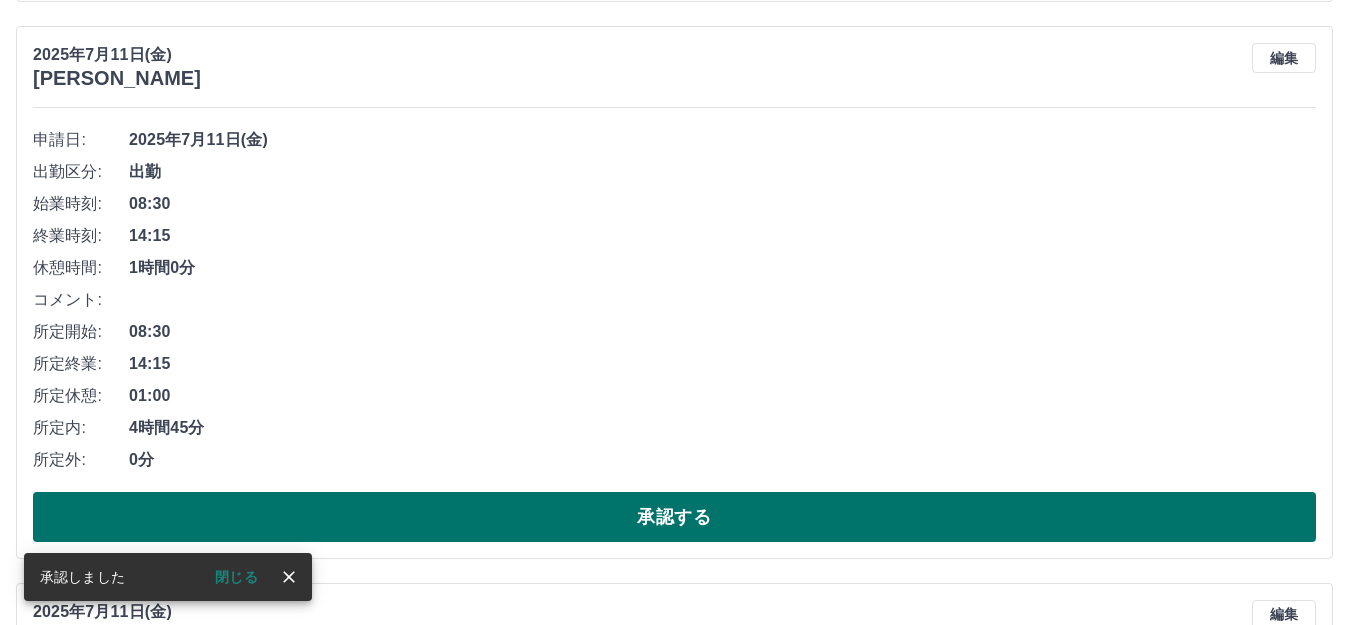 click on "承認する" at bounding box center (674, 517) 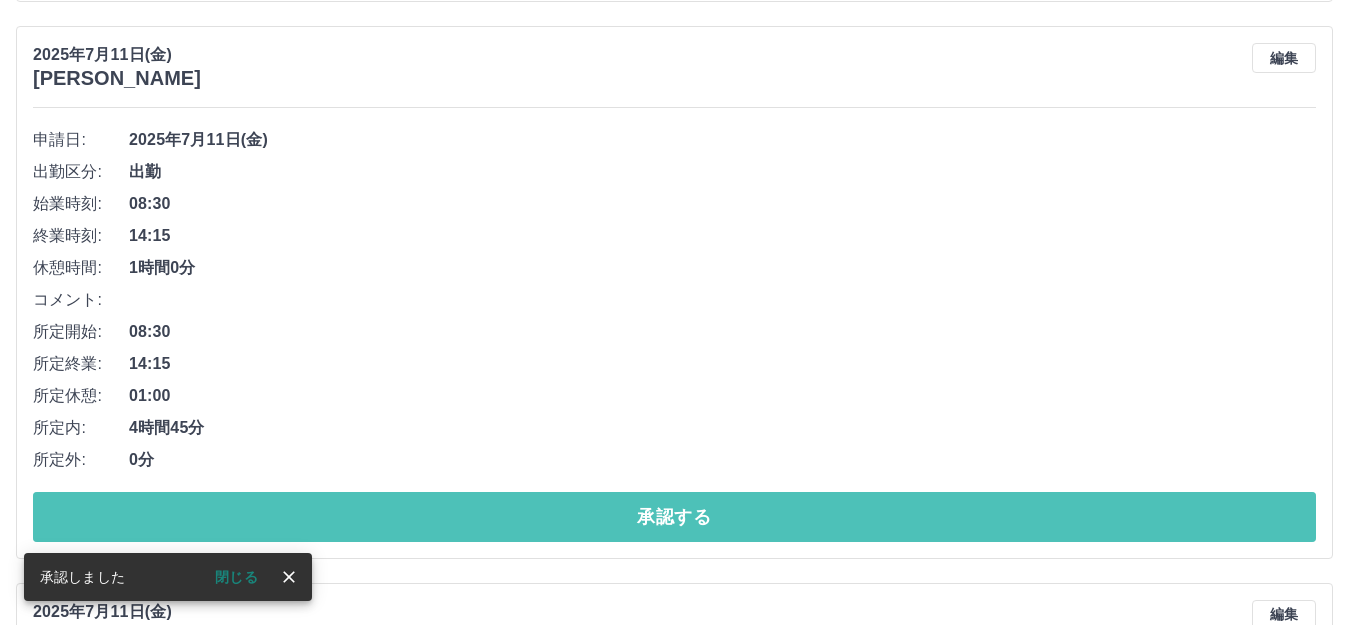 click on "承認する" at bounding box center [674, 517] 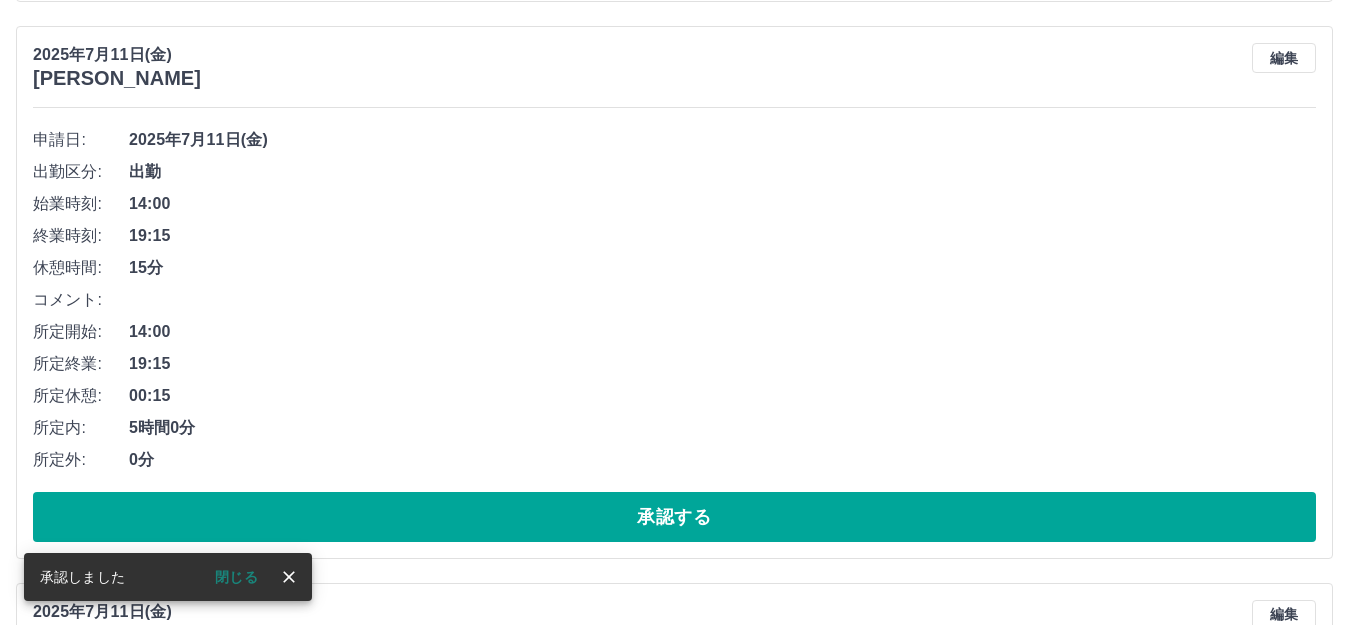 click on "承認する" at bounding box center [674, 517] 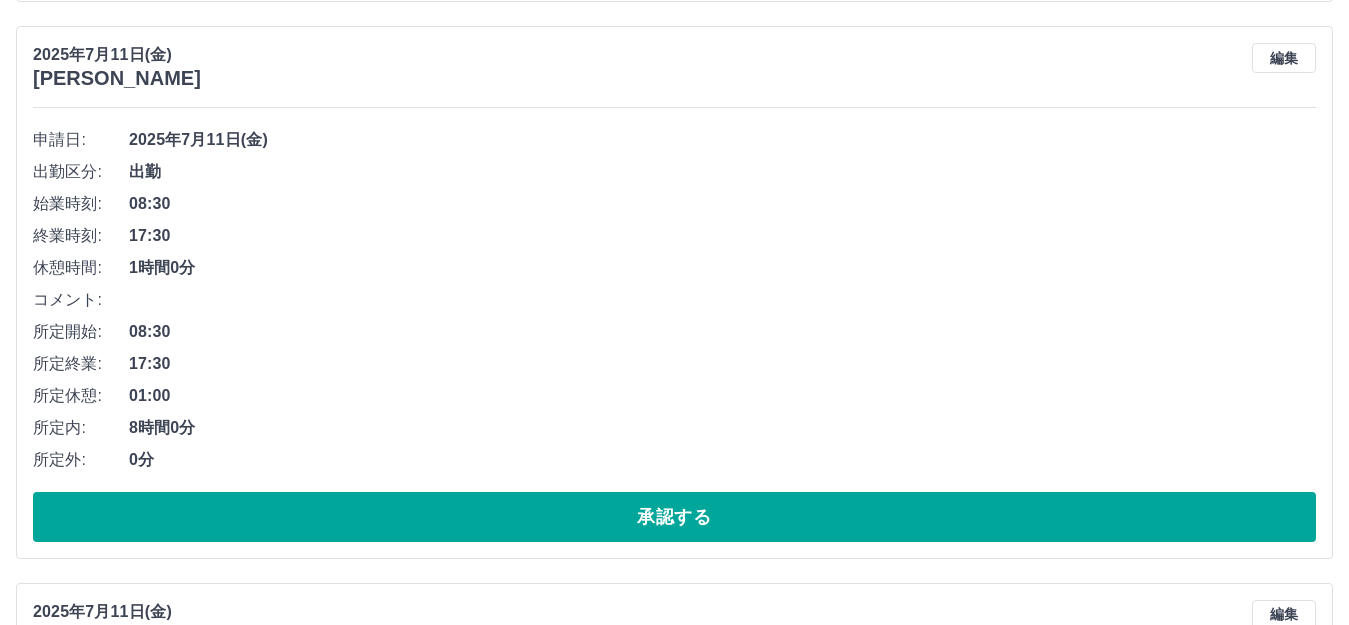 click on "承認する" at bounding box center [674, 517] 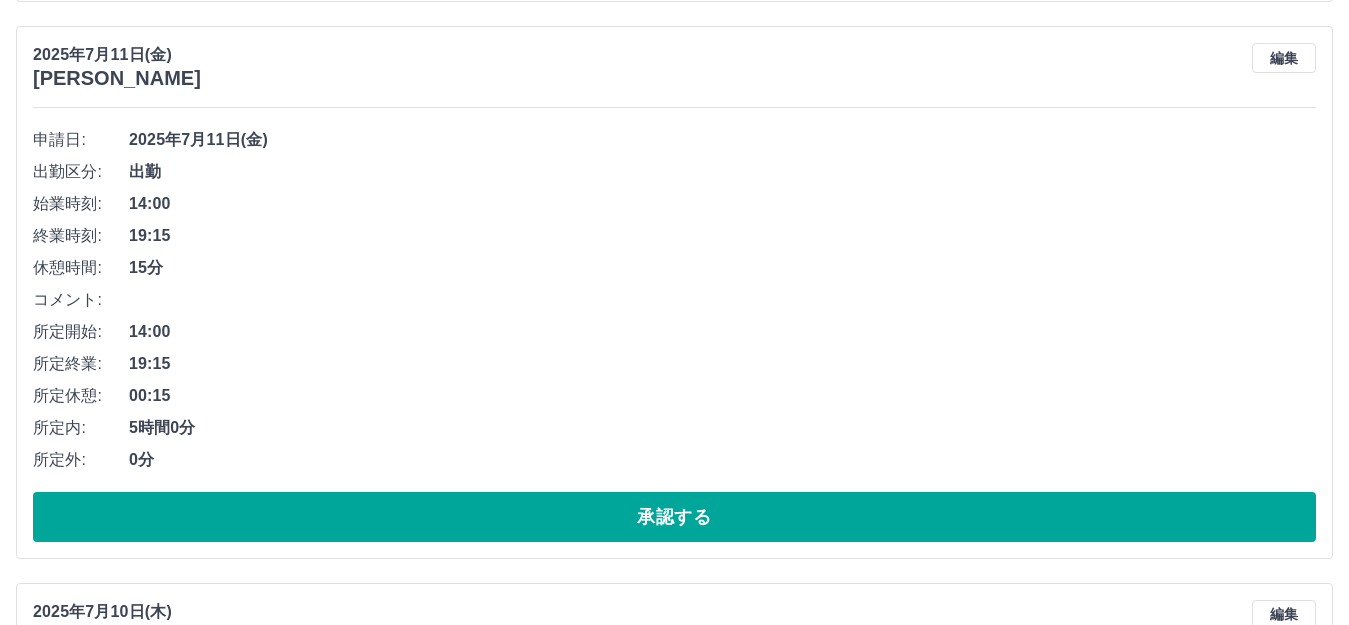 click on "承認する" at bounding box center (674, 517) 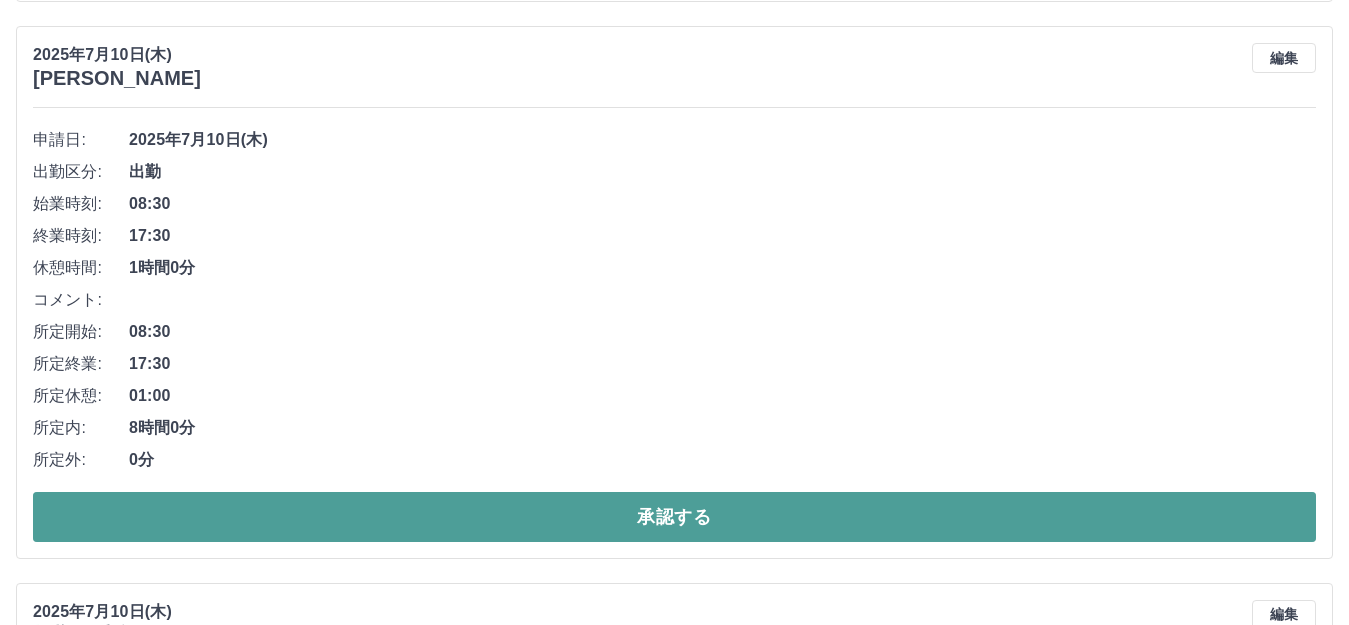click on "承認する" at bounding box center [674, 517] 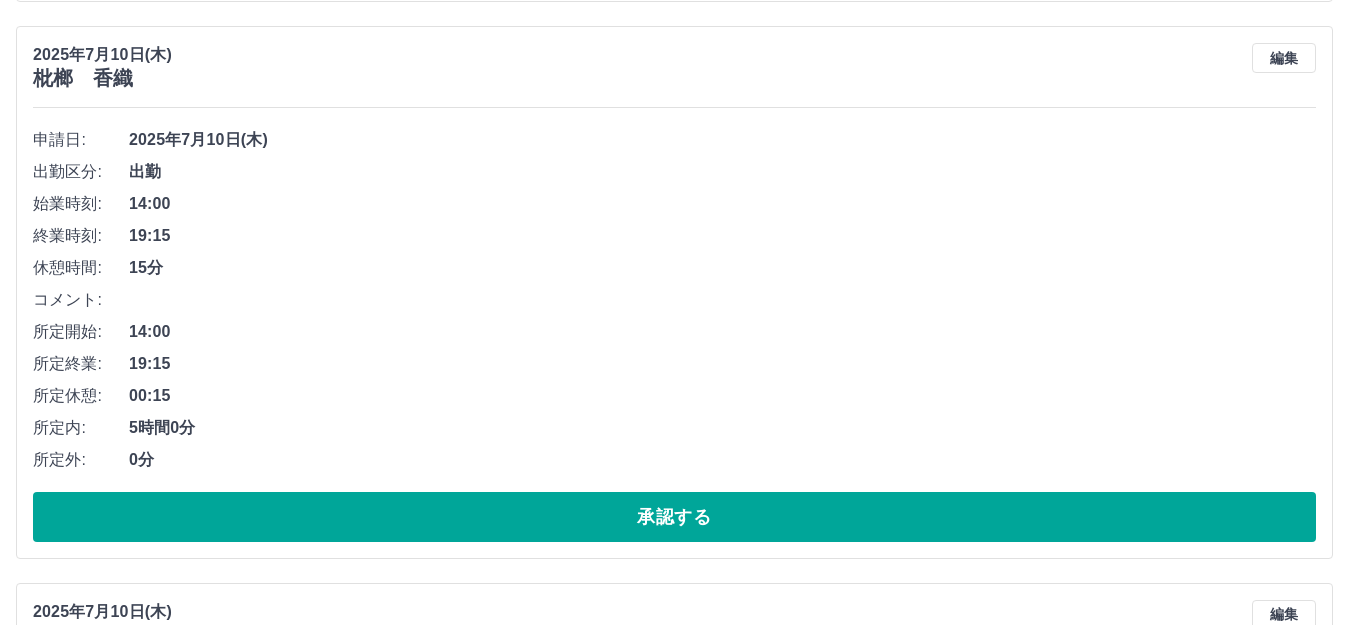 click on "承認する" at bounding box center (674, 517) 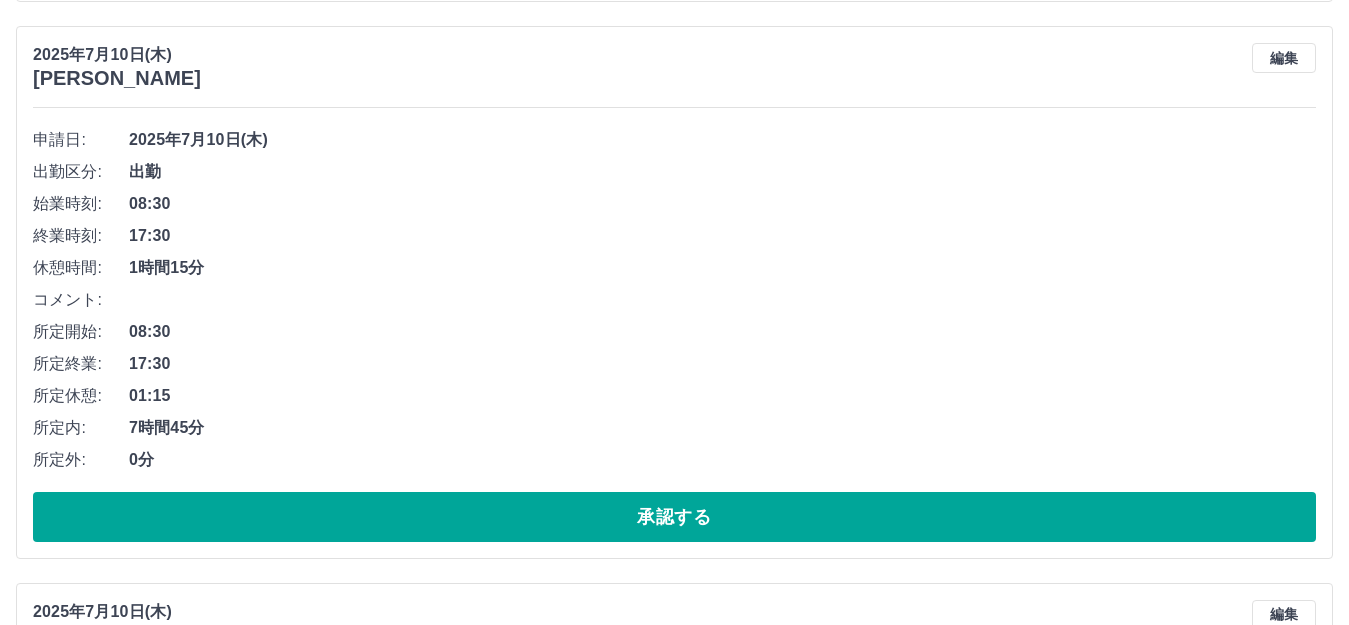 click on "承認する" at bounding box center (674, 517) 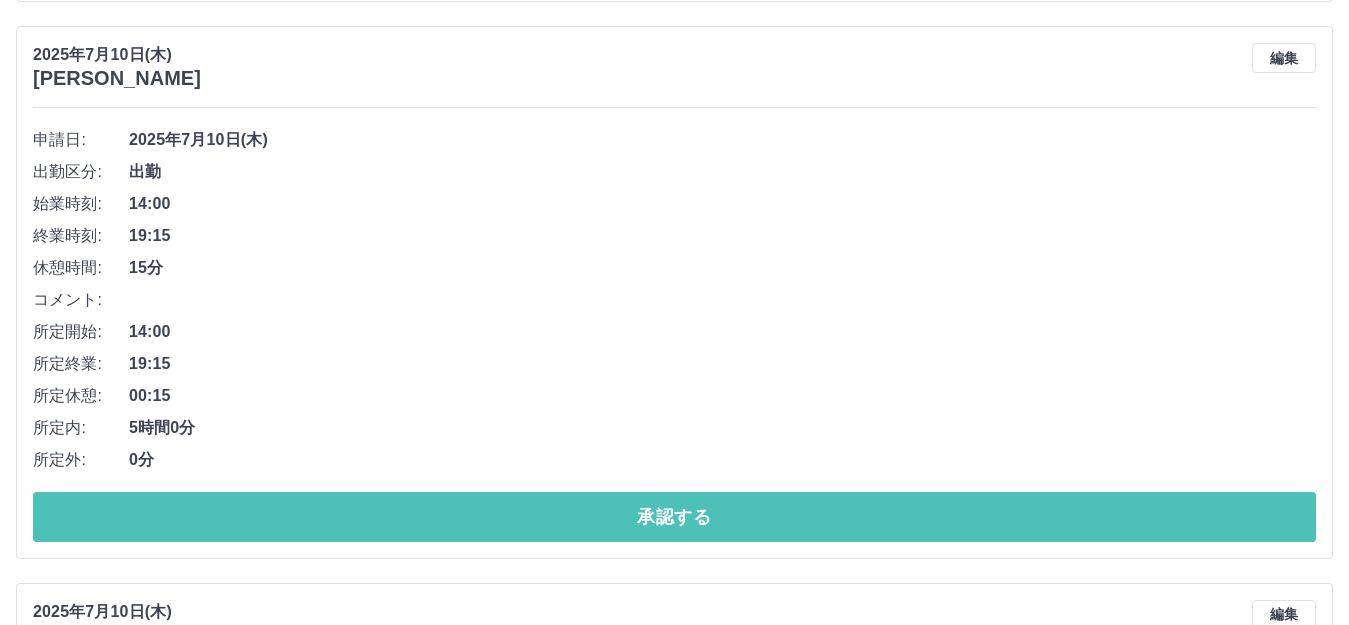click on "承認する" at bounding box center (674, 517) 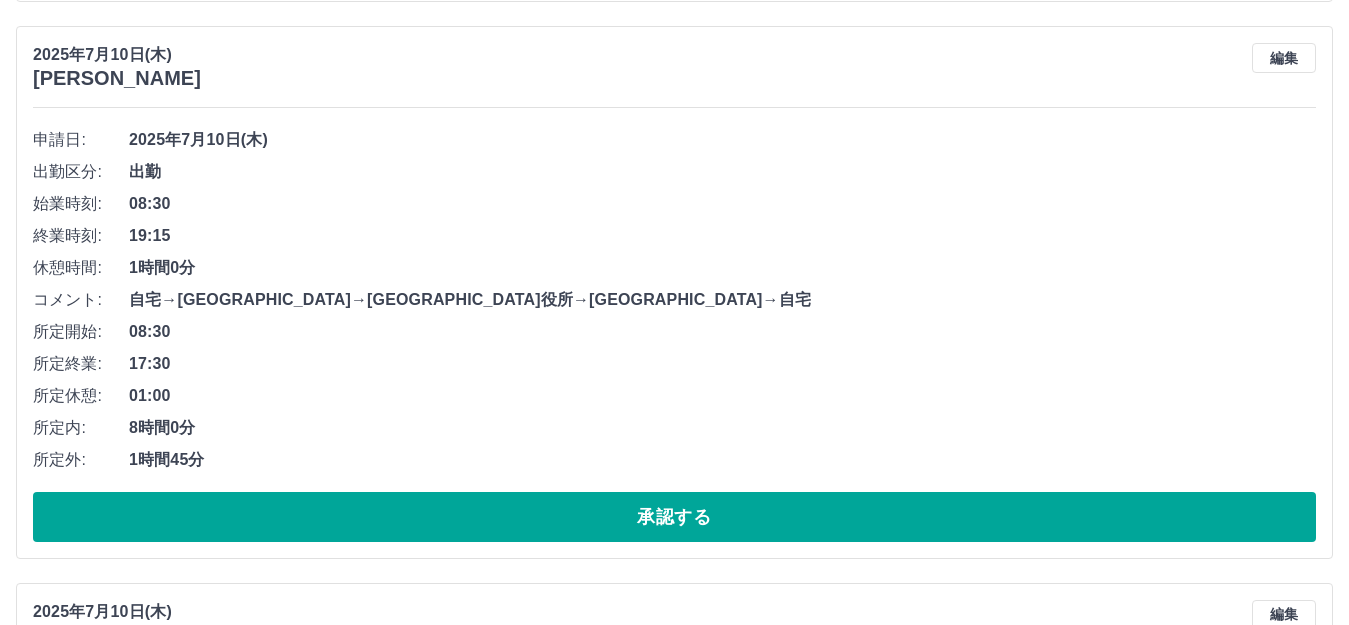 click on "承認する" at bounding box center [674, 517] 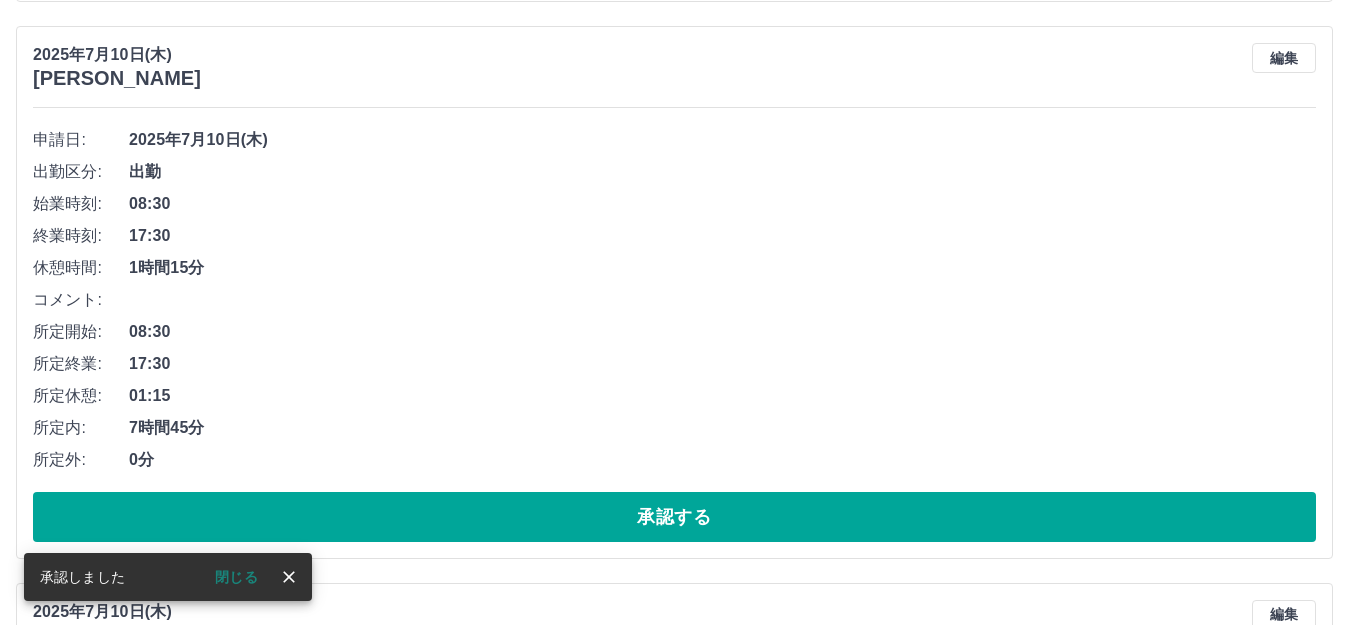 click on "承認する" at bounding box center (674, 517) 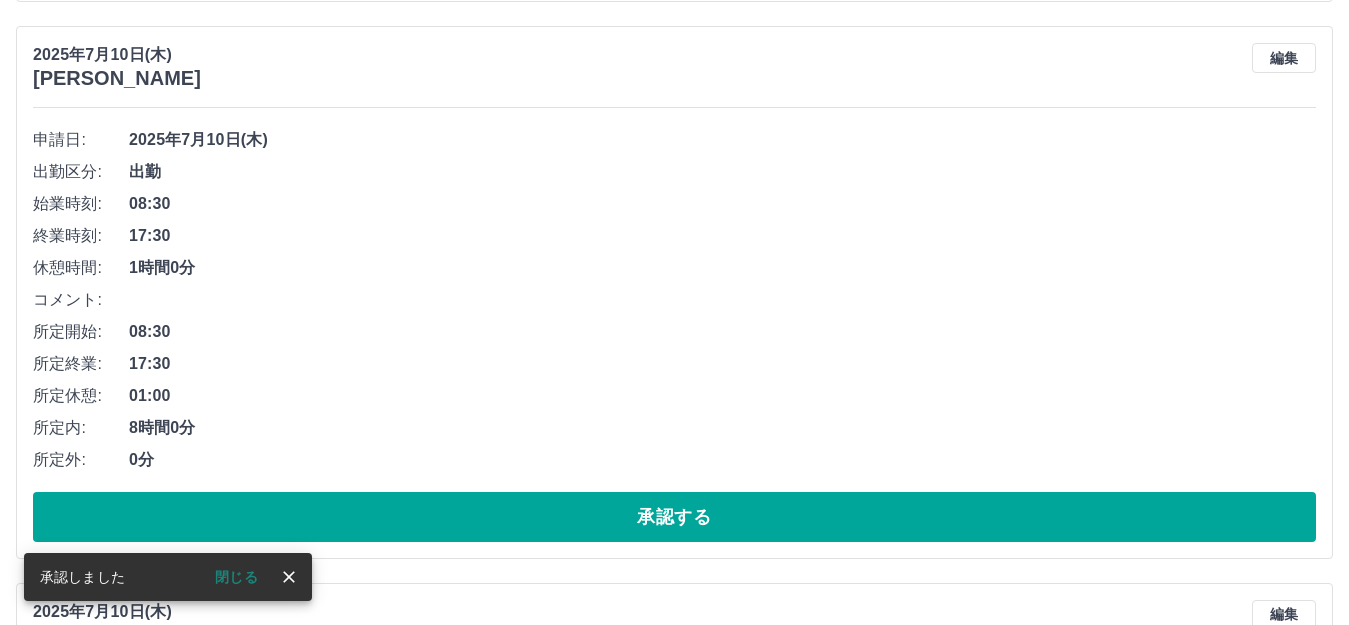 click on "承認する" at bounding box center (674, 517) 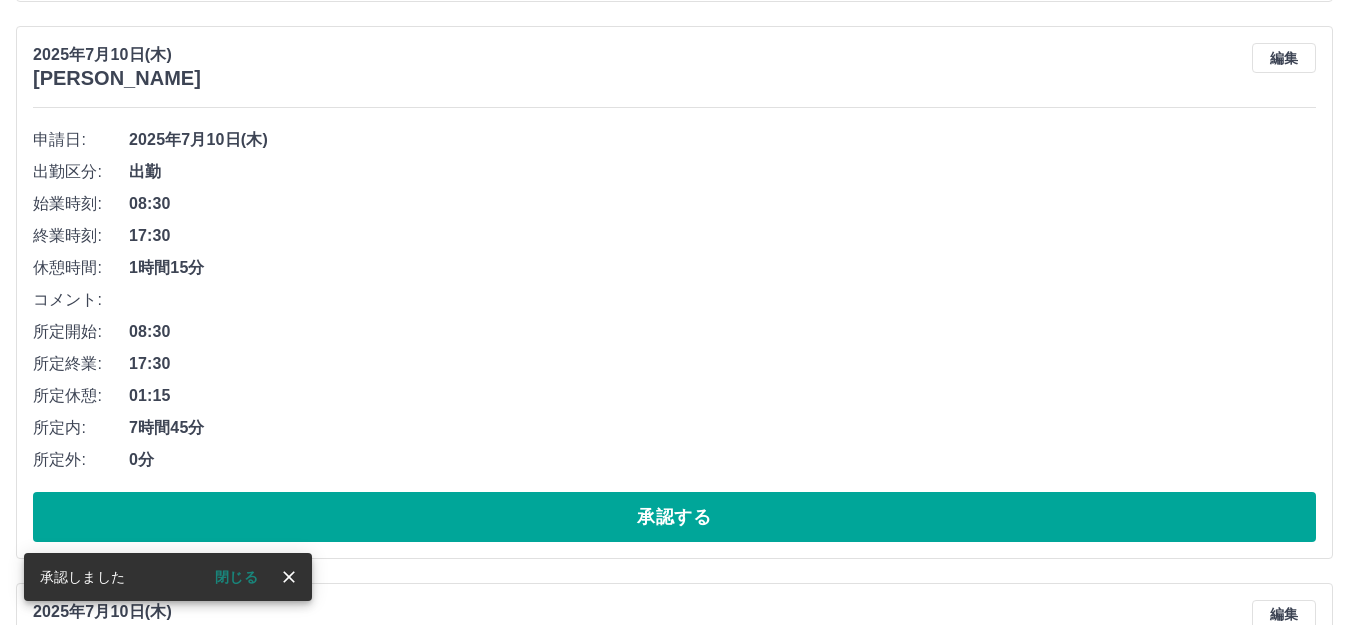 click on "承認する" at bounding box center (674, 517) 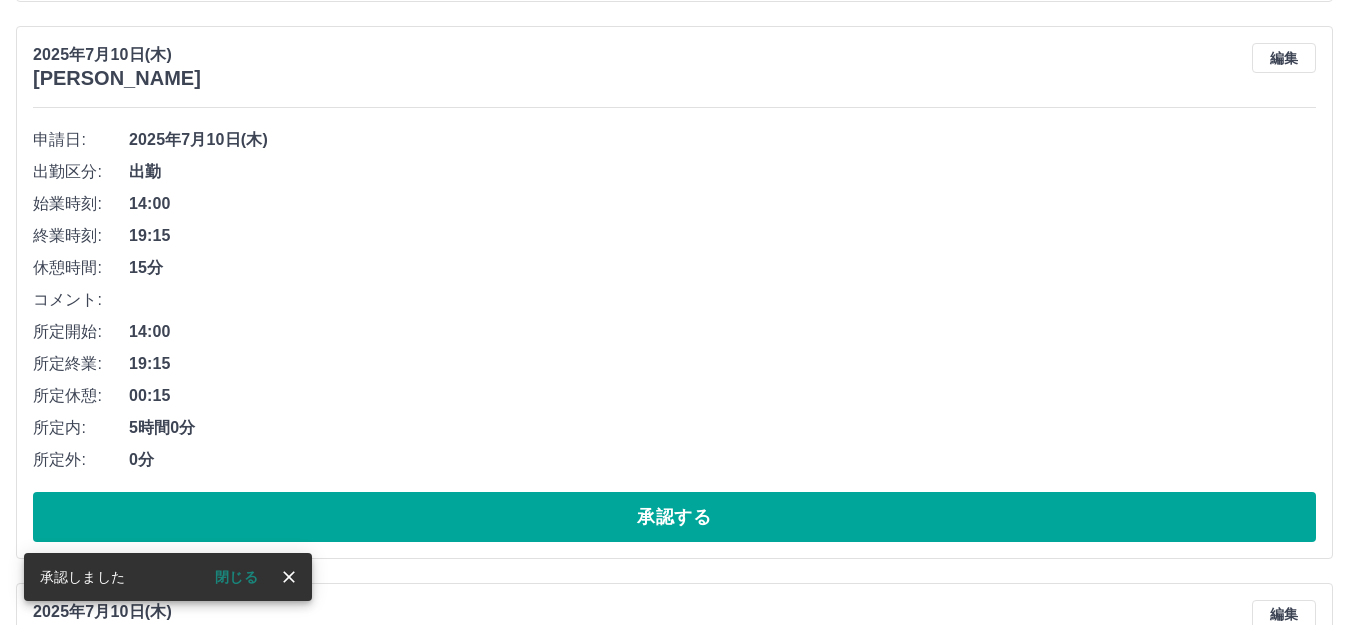 click on "承認する" at bounding box center [674, 517] 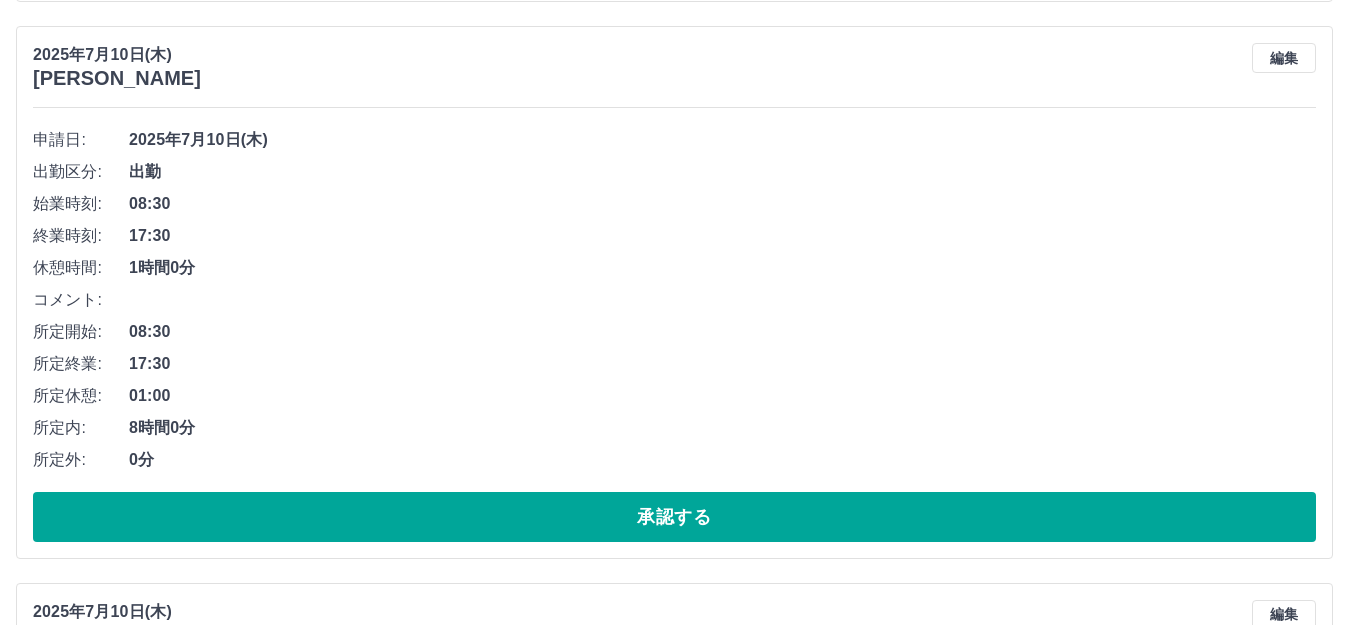 click on "承認する" at bounding box center [674, 517] 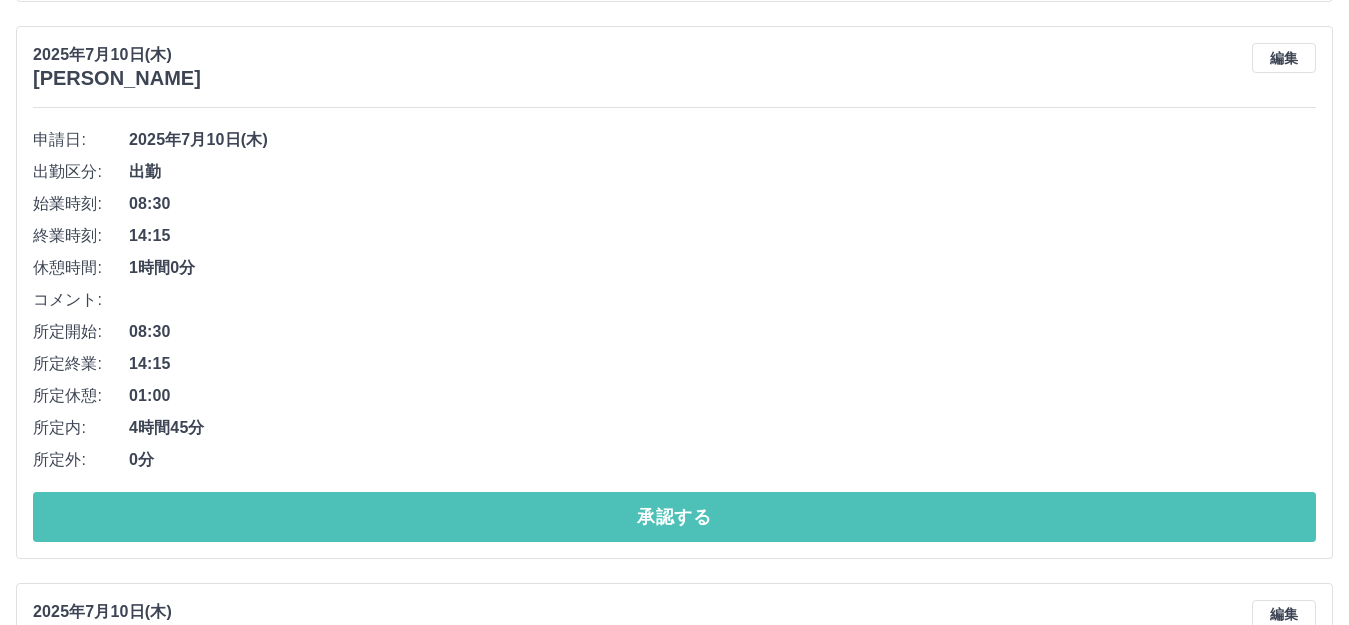 click on "承認する" at bounding box center (674, 517) 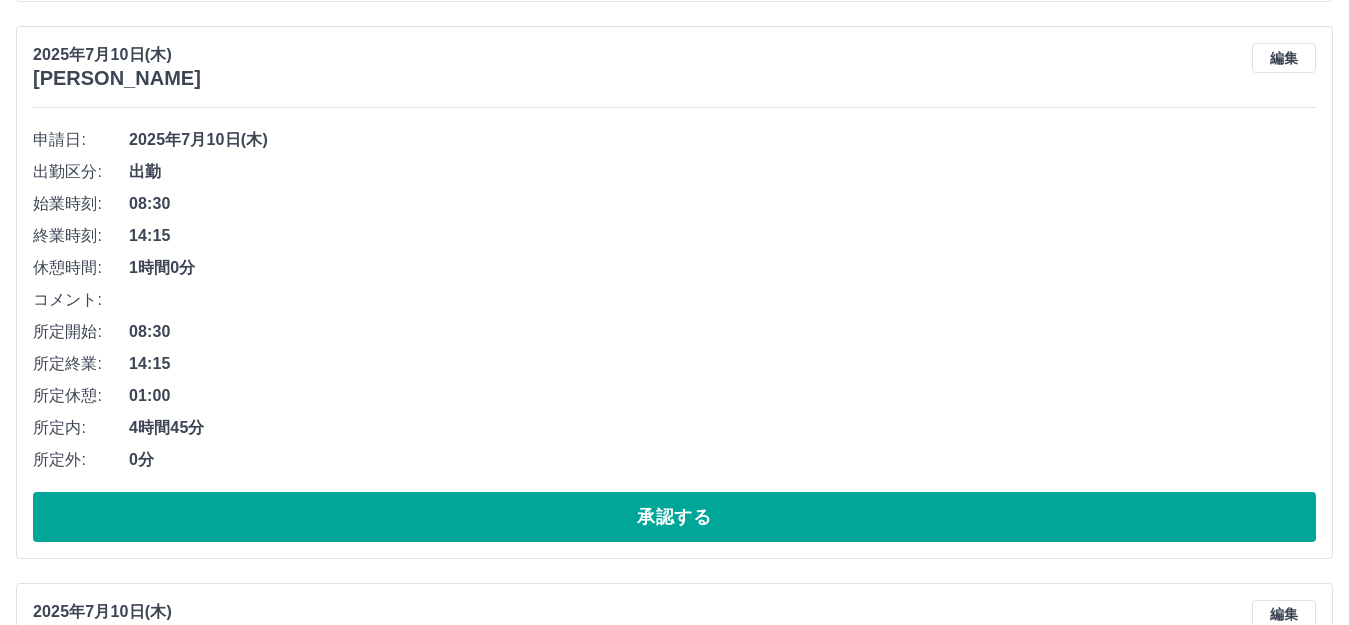 click on "承認する" at bounding box center [674, 517] 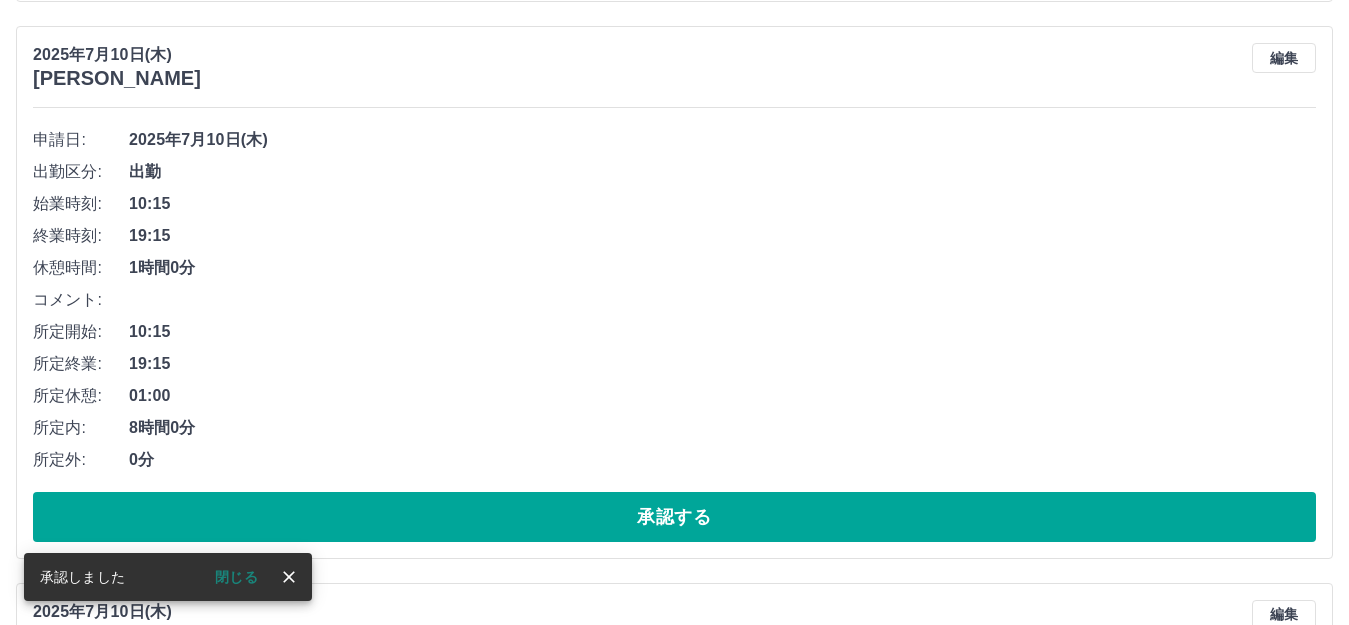 click on "承認する" at bounding box center [674, 517] 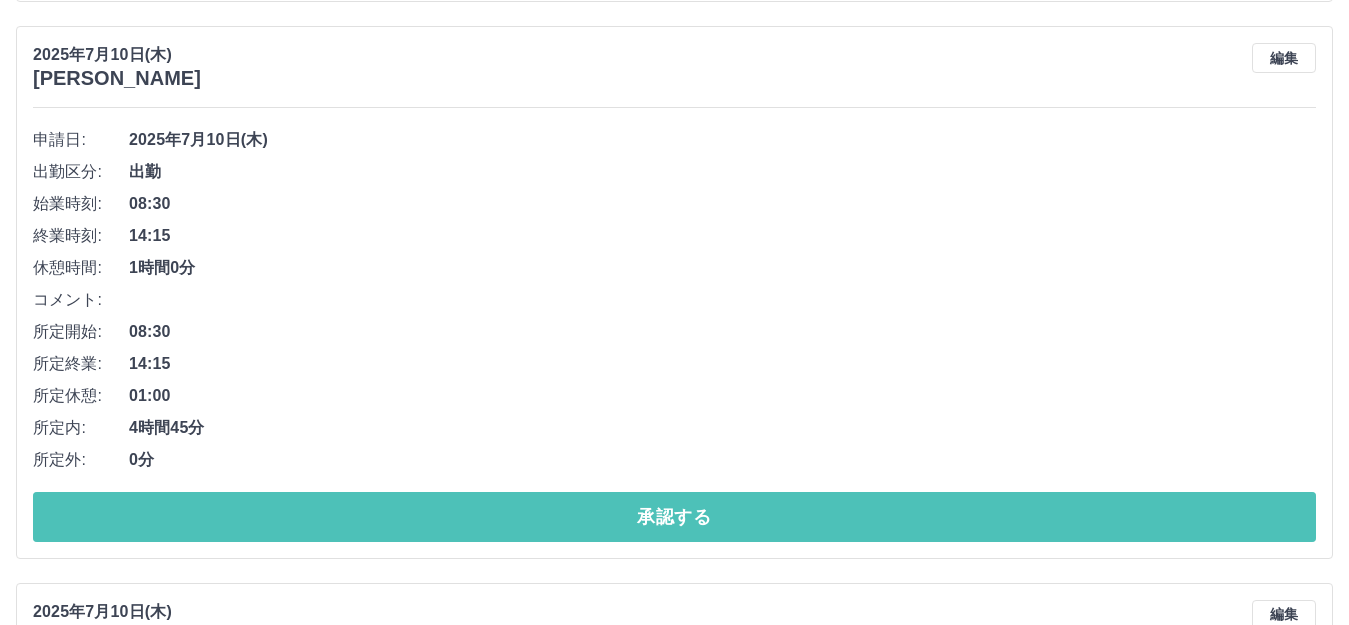 click on "承認する" at bounding box center (674, 517) 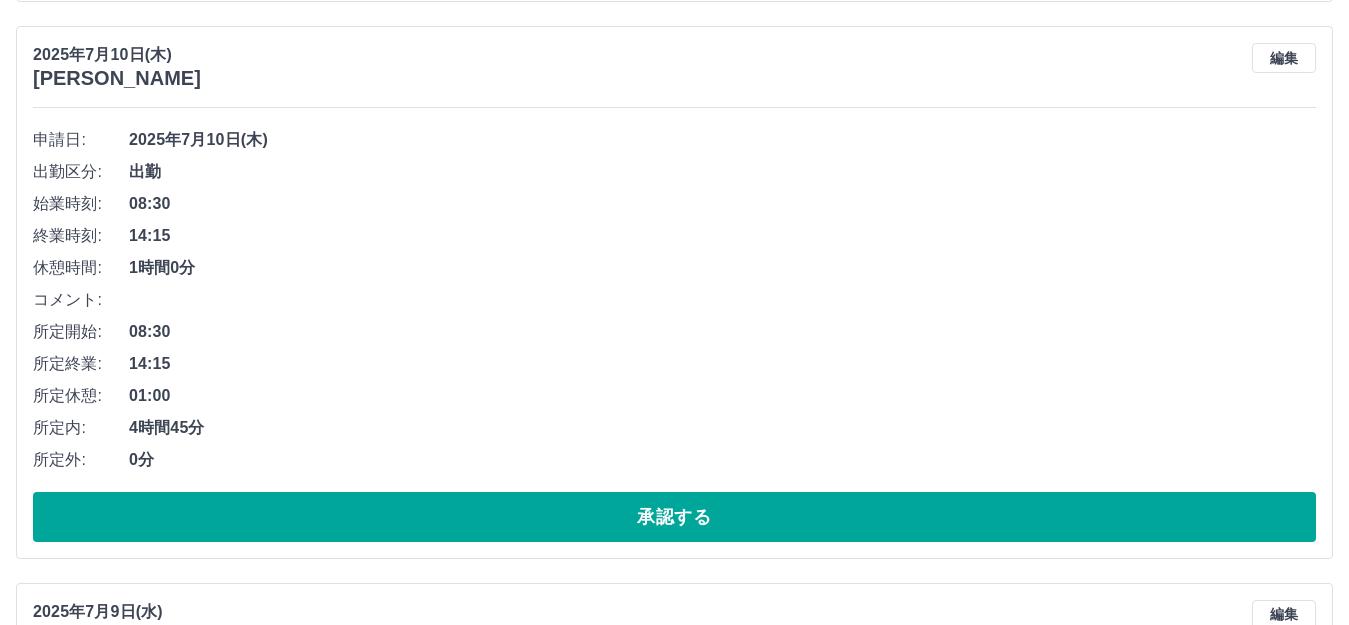 click on "承認する" at bounding box center (674, 517) 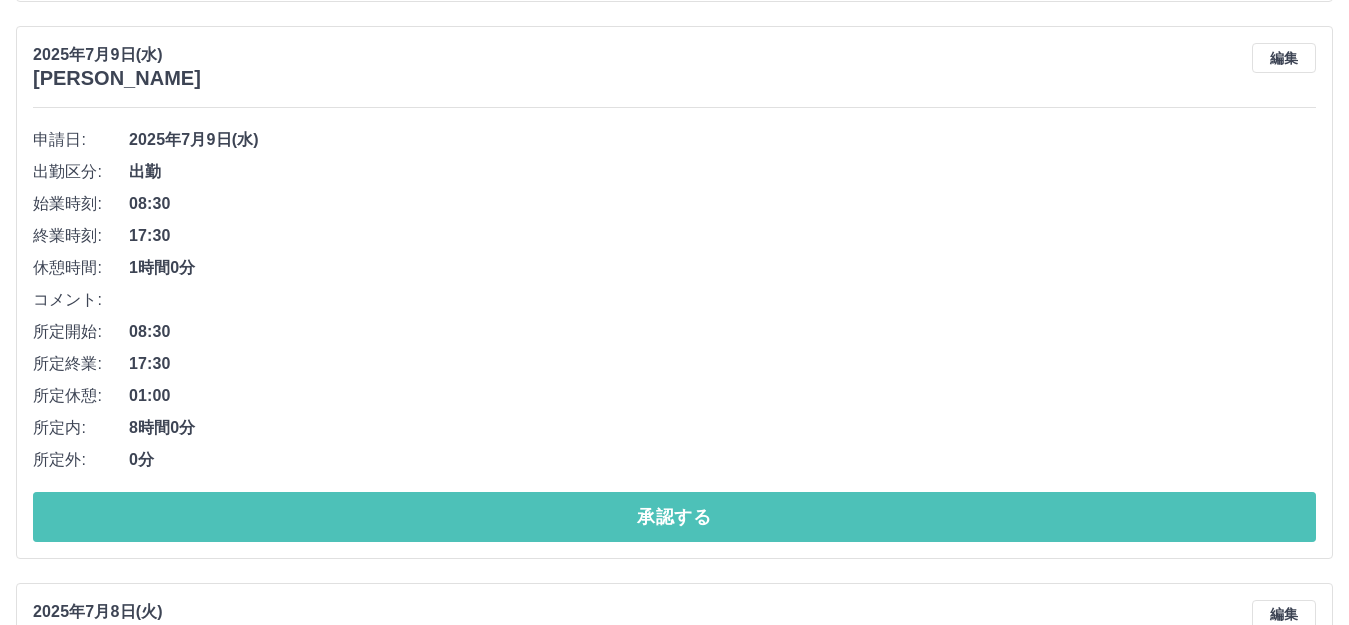 click on "承認する" at bounding box center [674, 517] 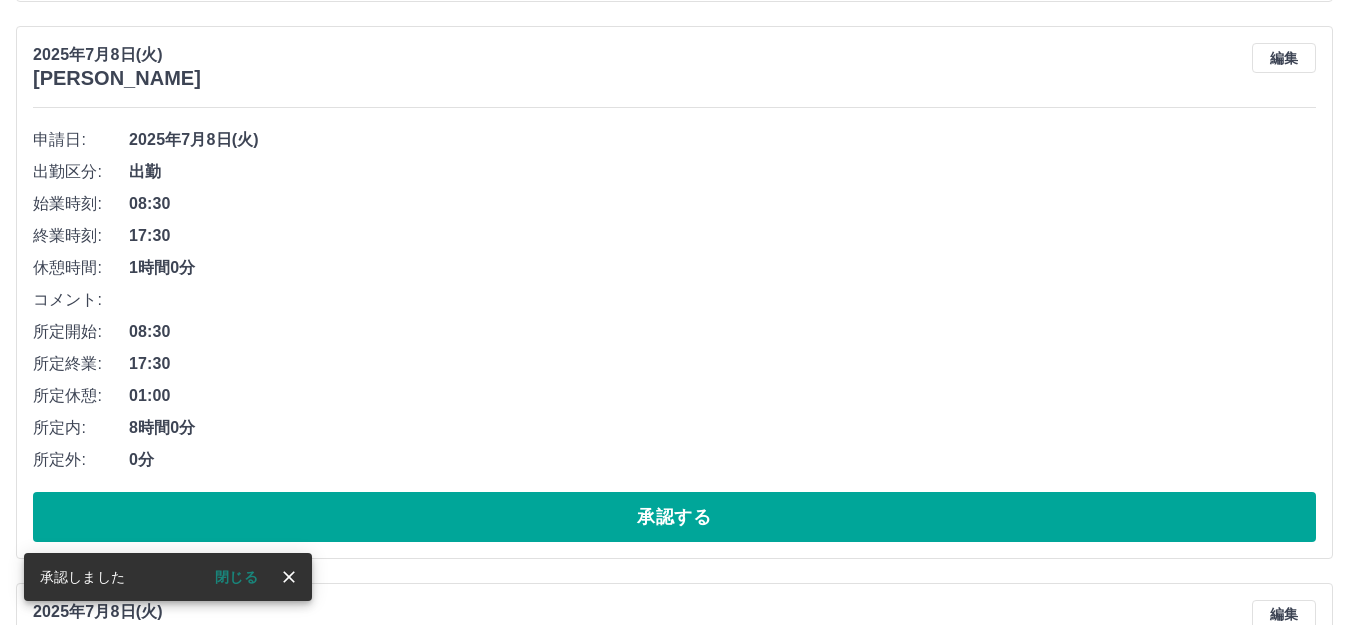 click on "承認する" at bounding box center (674, 517) 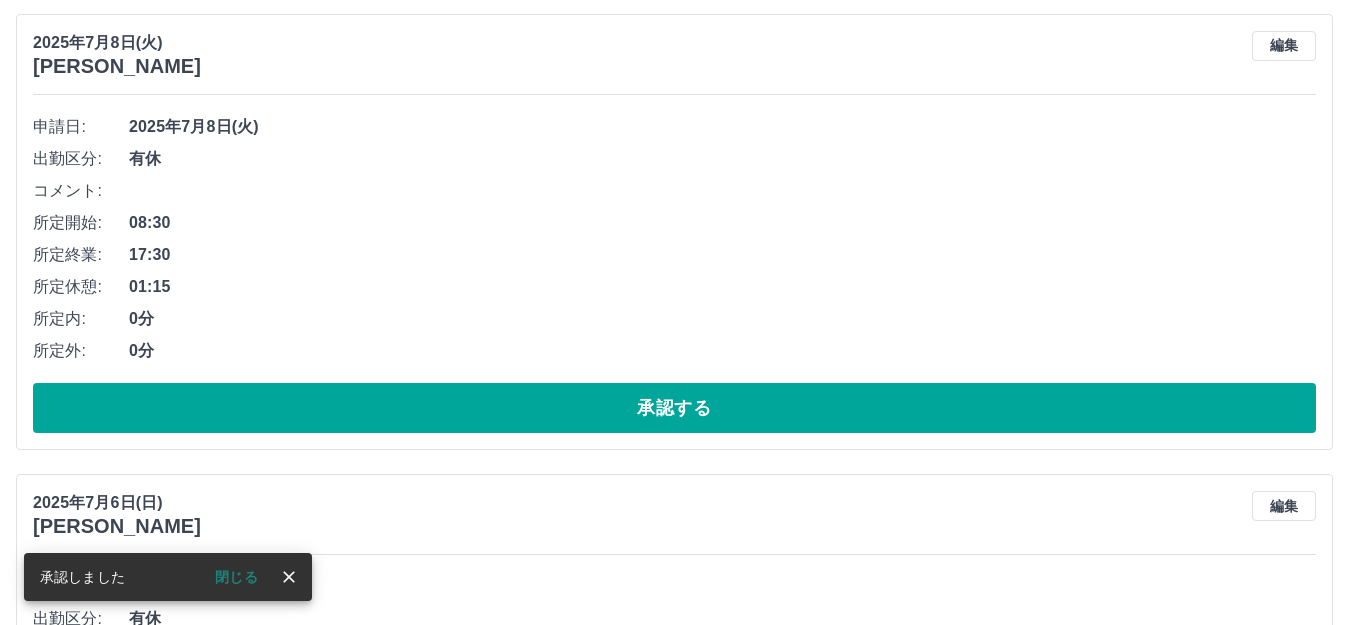 scroll, scrollTop: 4972, scrollLeft: 0, axis: vertical 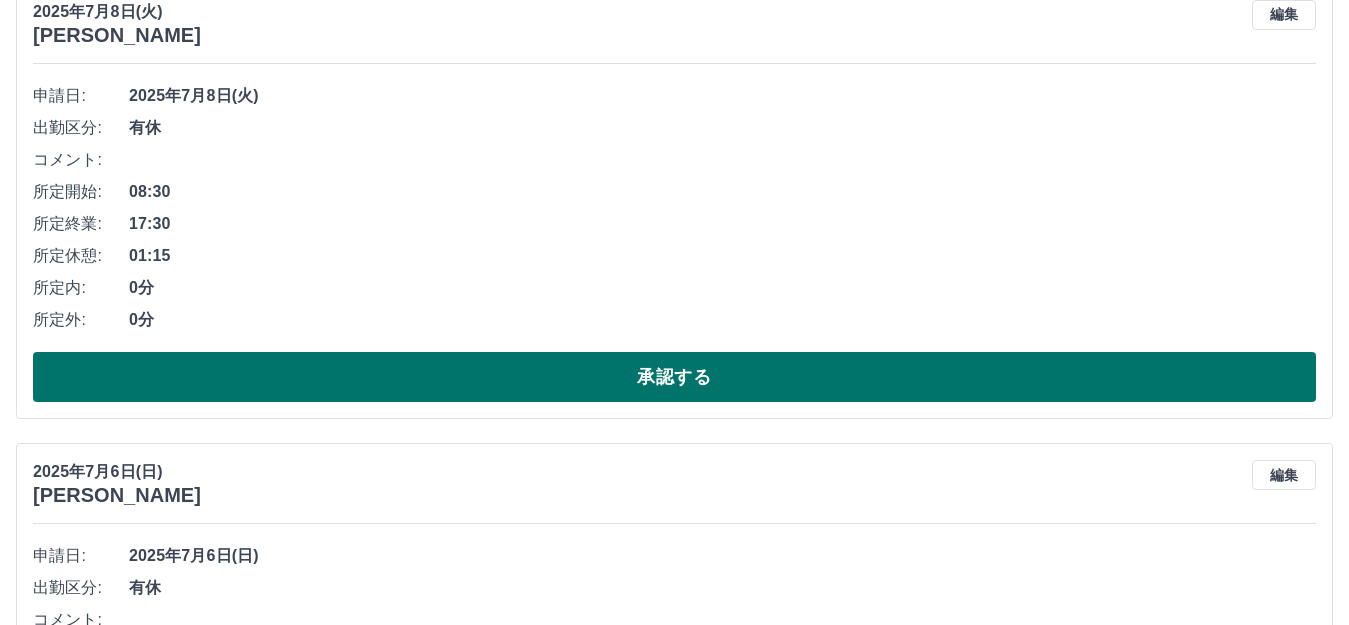 click on "承認する" at bounding box center [674, 377] 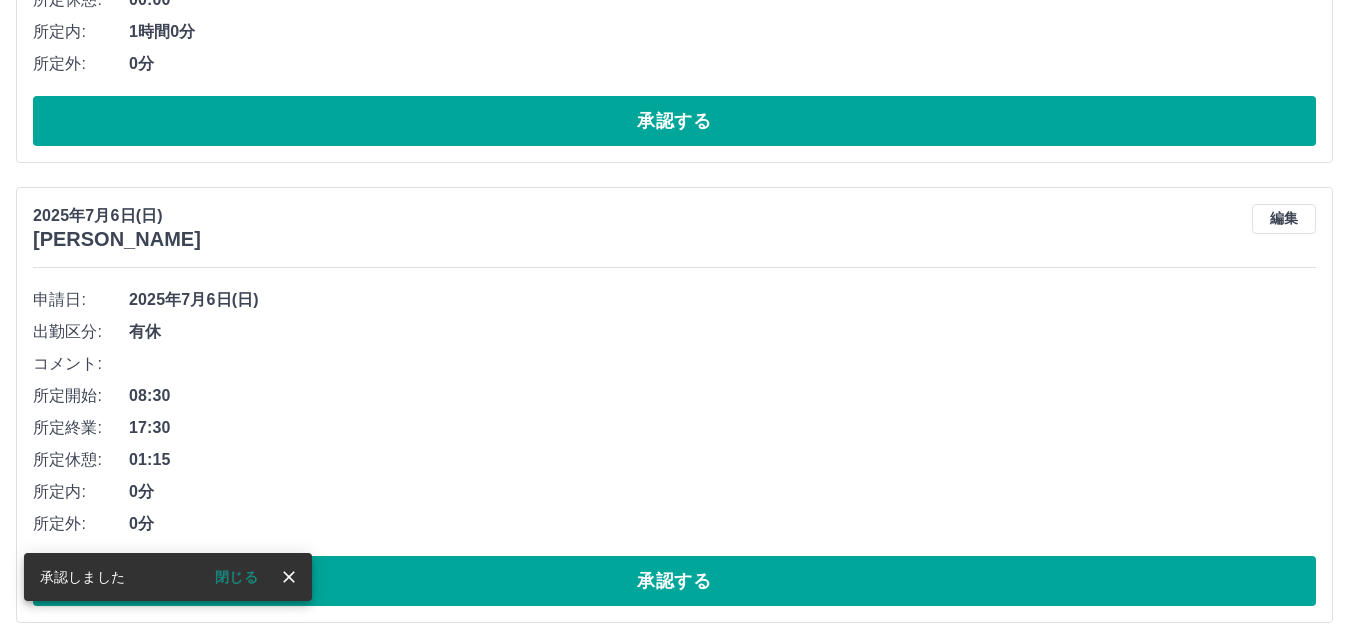 scroll, scrollTop: 4792, scrollLeft: 0, axis: vertical 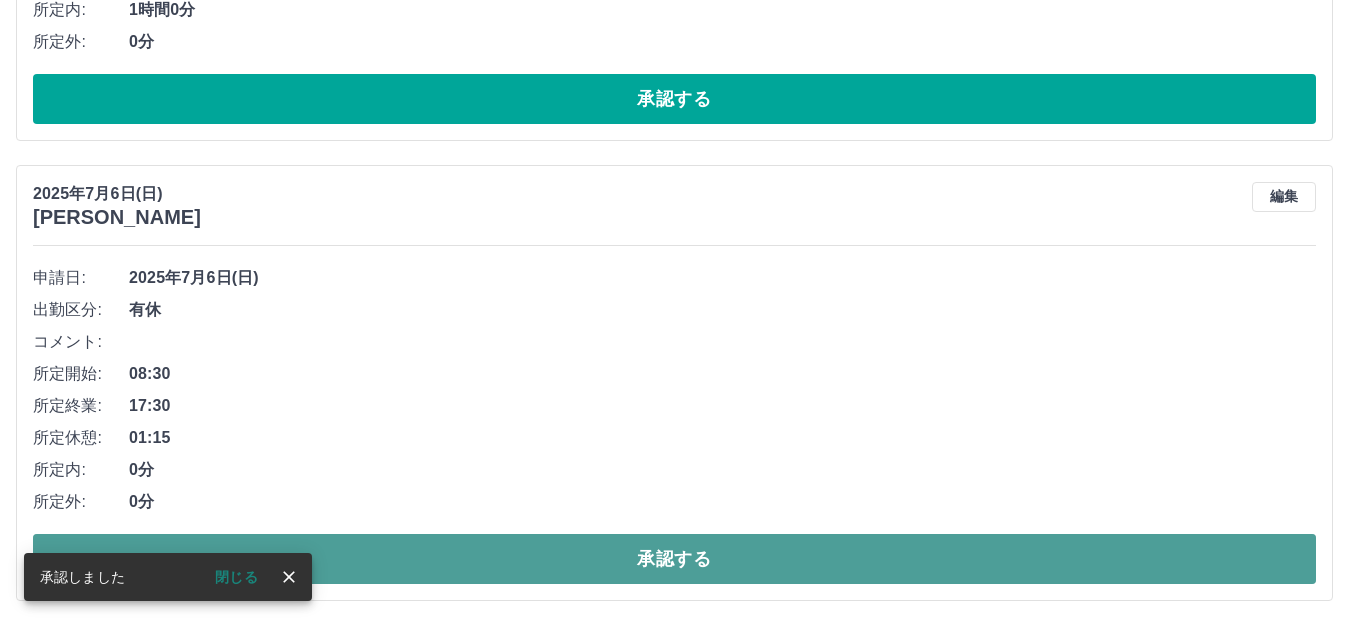 click on "承認する" at bounding box center (674, 559) 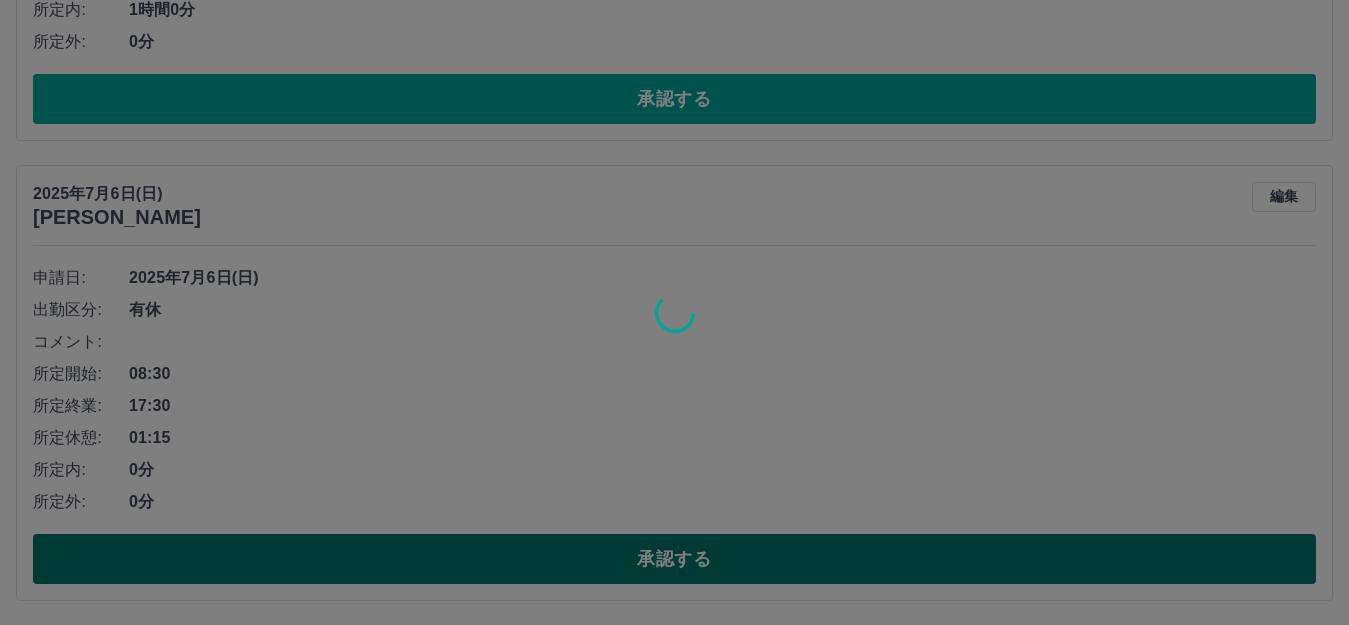 scroll, scrollTop: 4332, scrollLeft: 0, axis: vertical 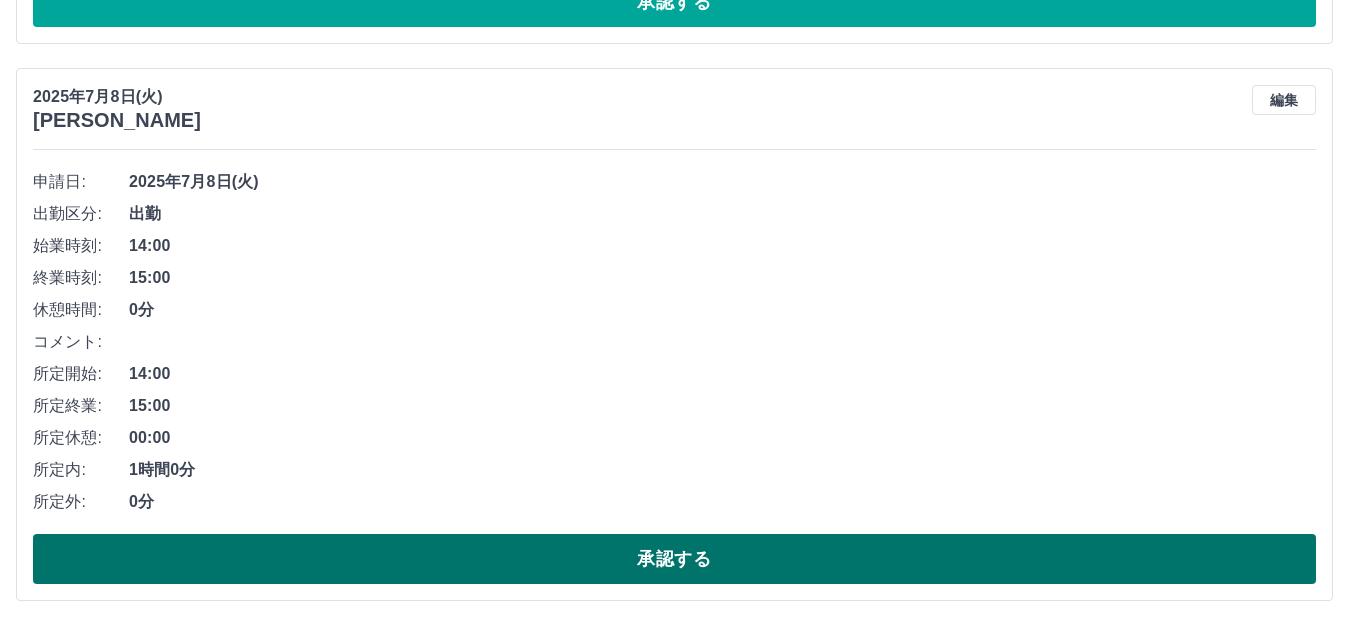 click on "承認する" at bounding box center (674, 559) 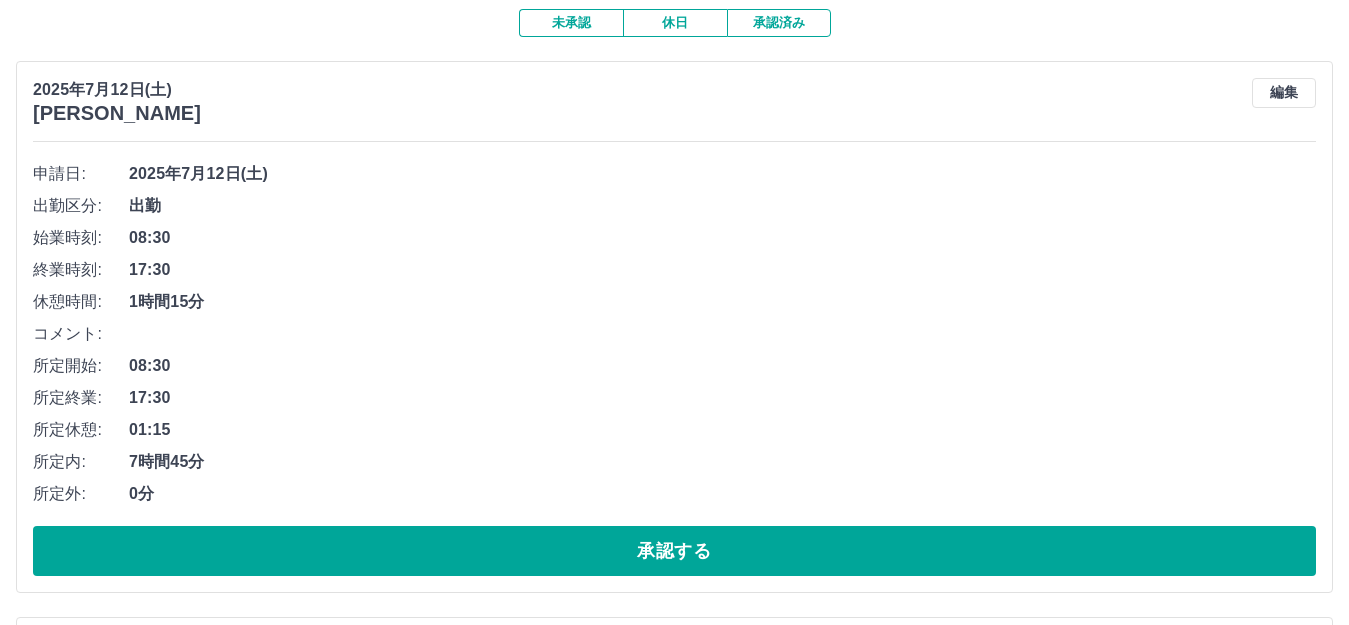 scroll, scrollTop: 0, scrollLeft: 0, axis: both 